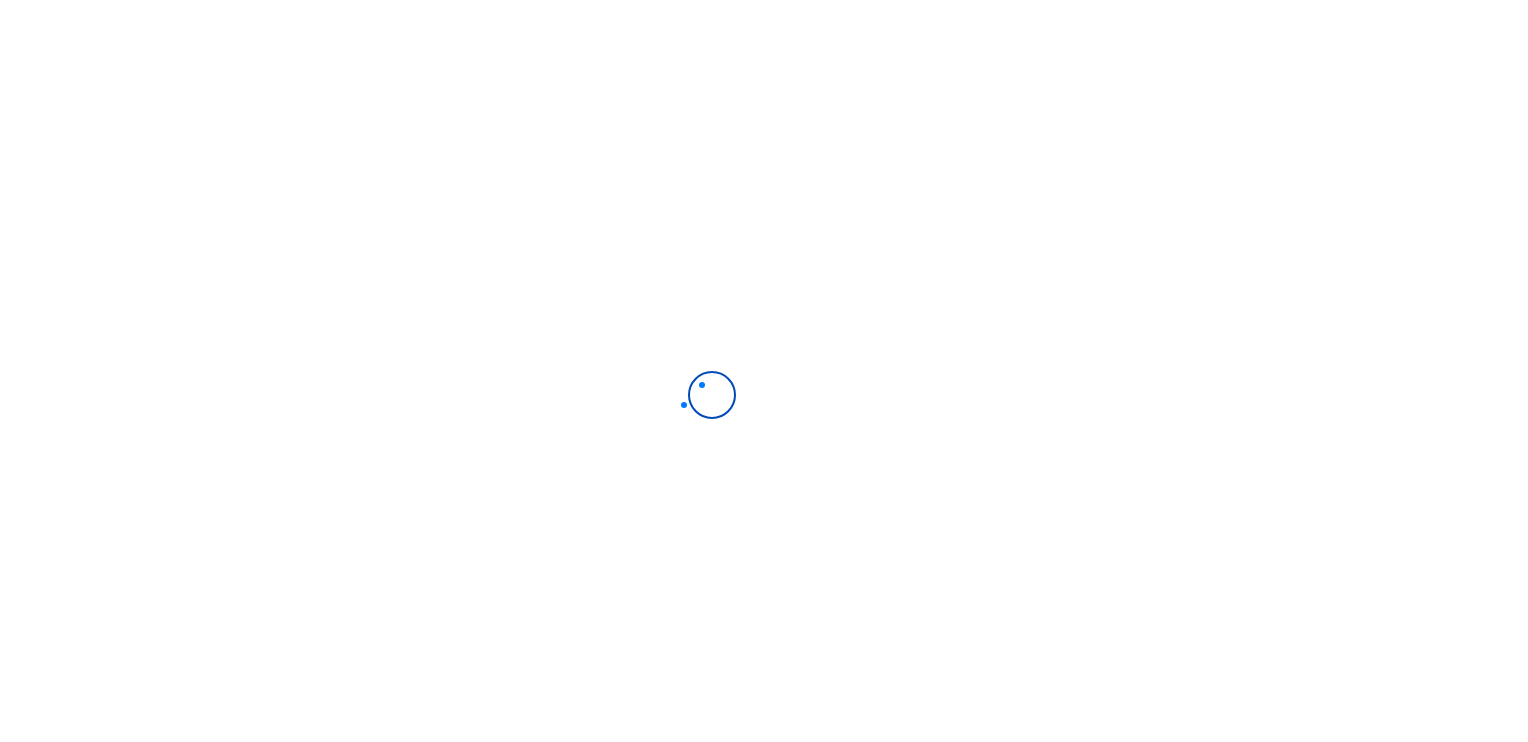 scroll, scrollTop: 0, scrollLeft: 0, axis: both 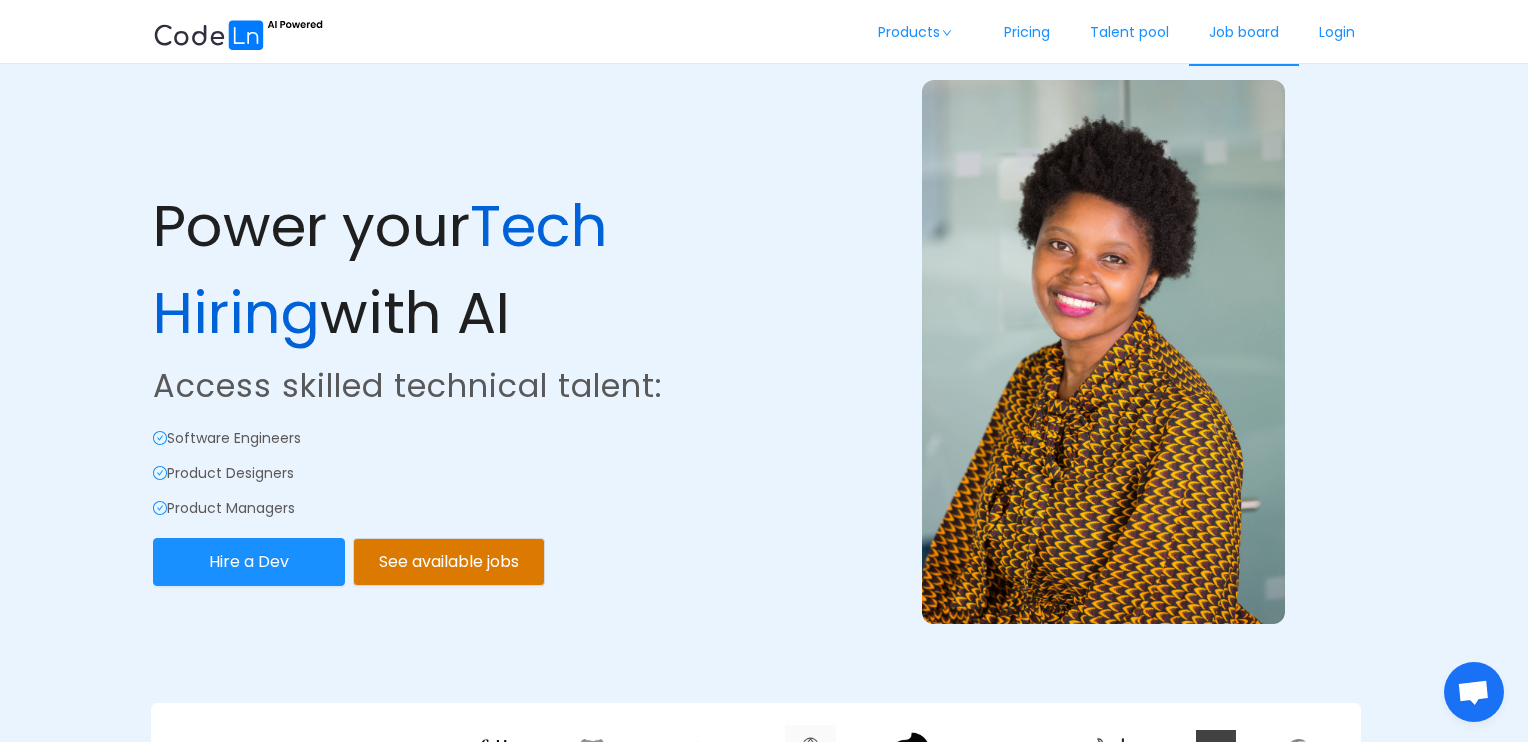 click on "Job board" at bounding box center [1244, 33] 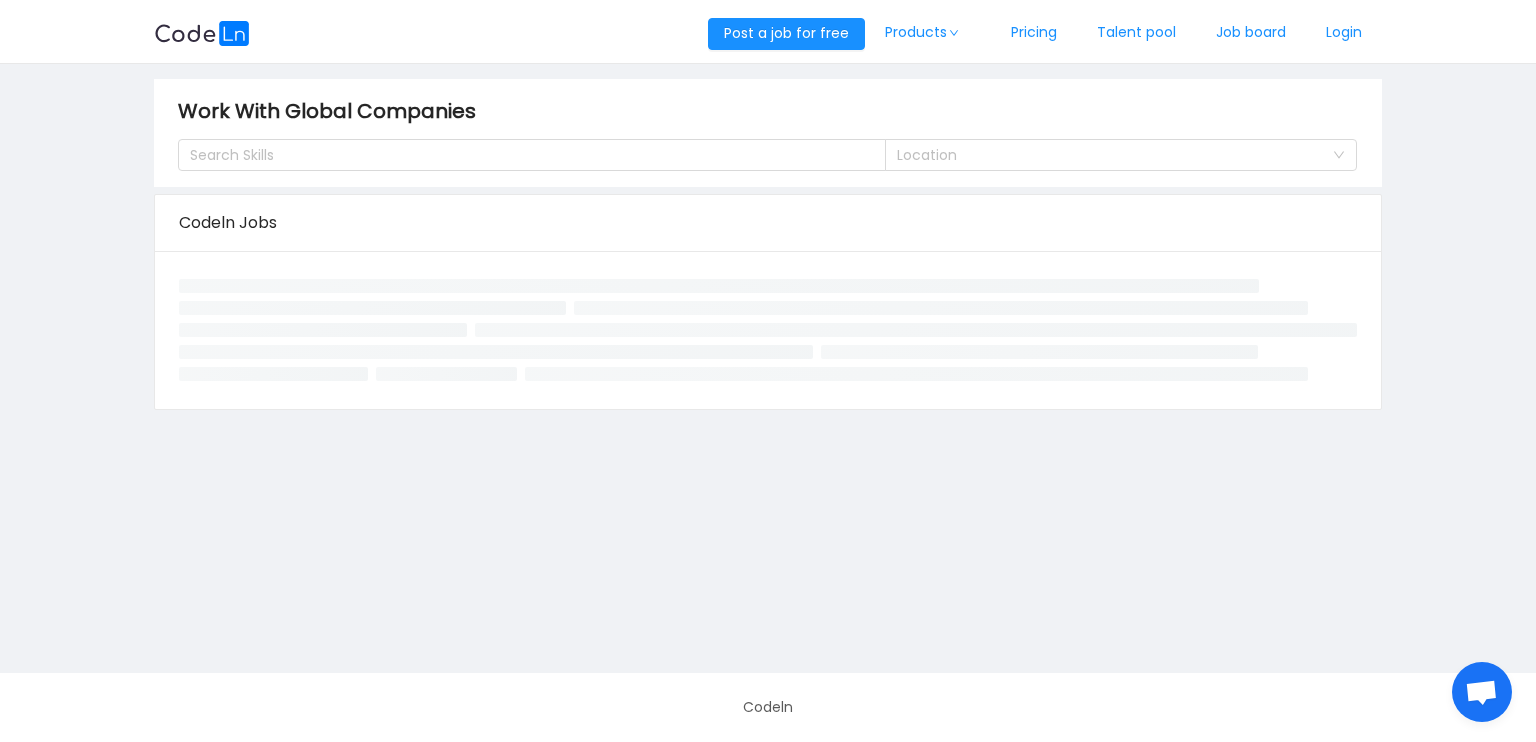 click at bounding box center [1481, 694] 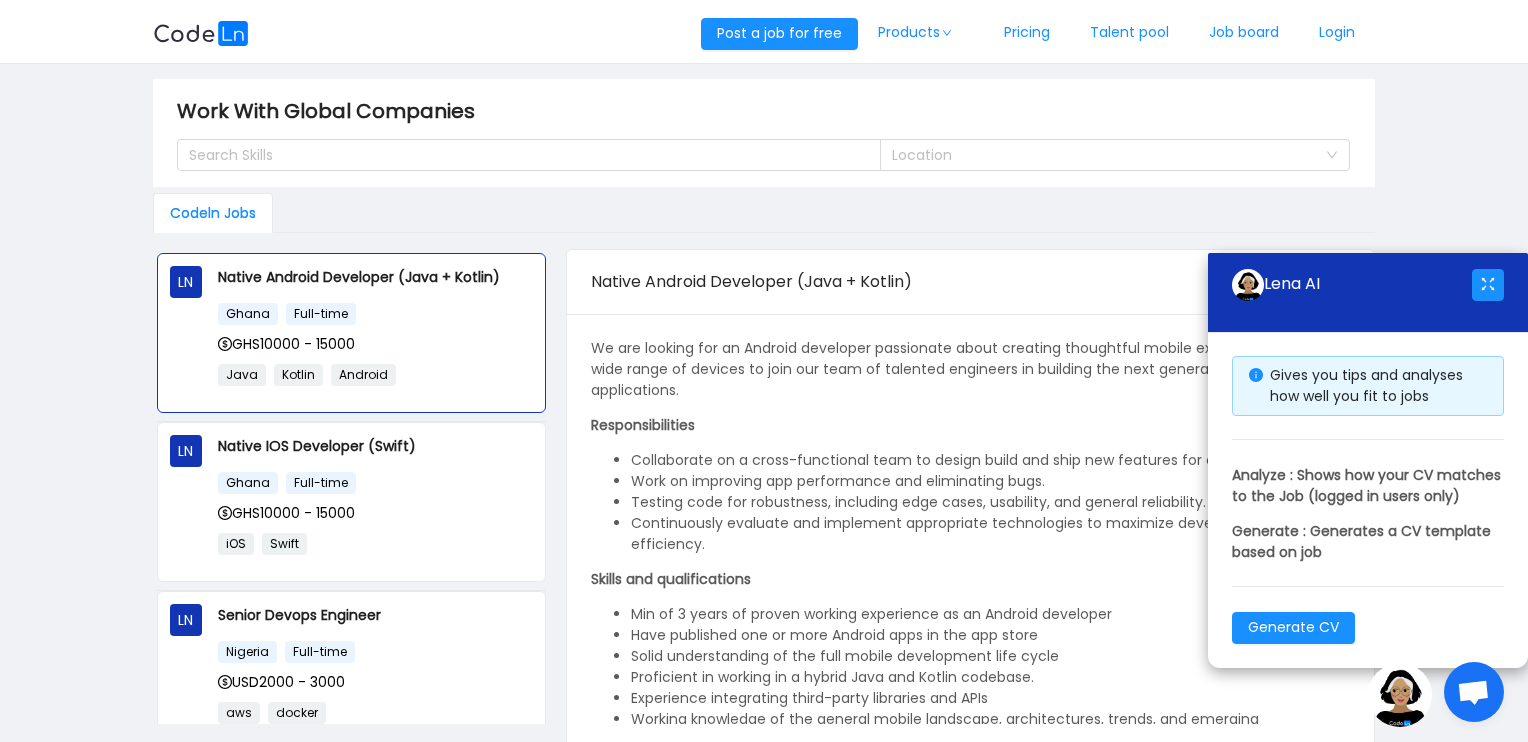 click on "Gives you tips and analyses how well you fit to jobs
Analyze : Shows how your CV matches to the Job (logged in users only)
Generate : Generates a CV template based on job
Generate CV" at bounding box center [1368, 500] 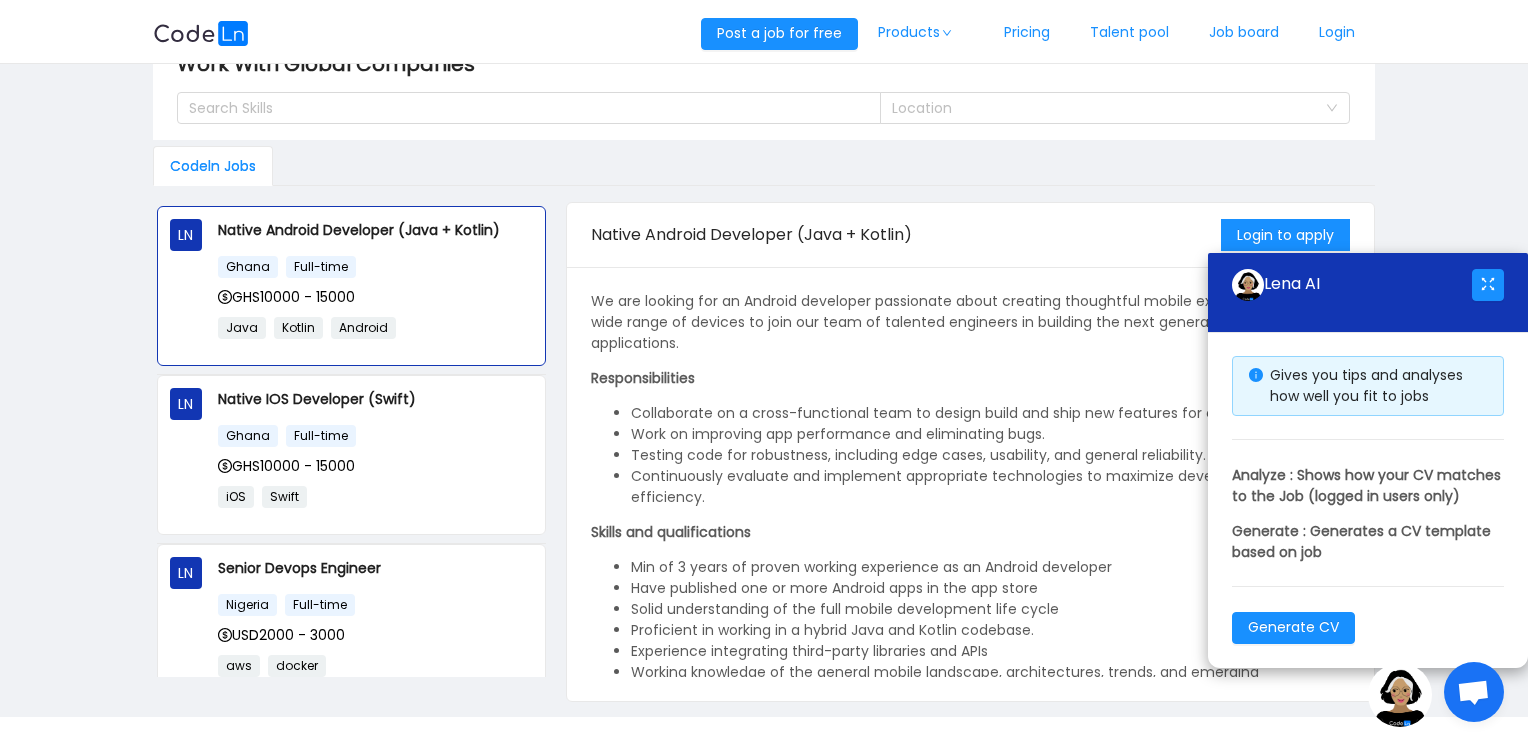 scroll, scrollTop: 90, scrollLeft: 0, axis: vertical 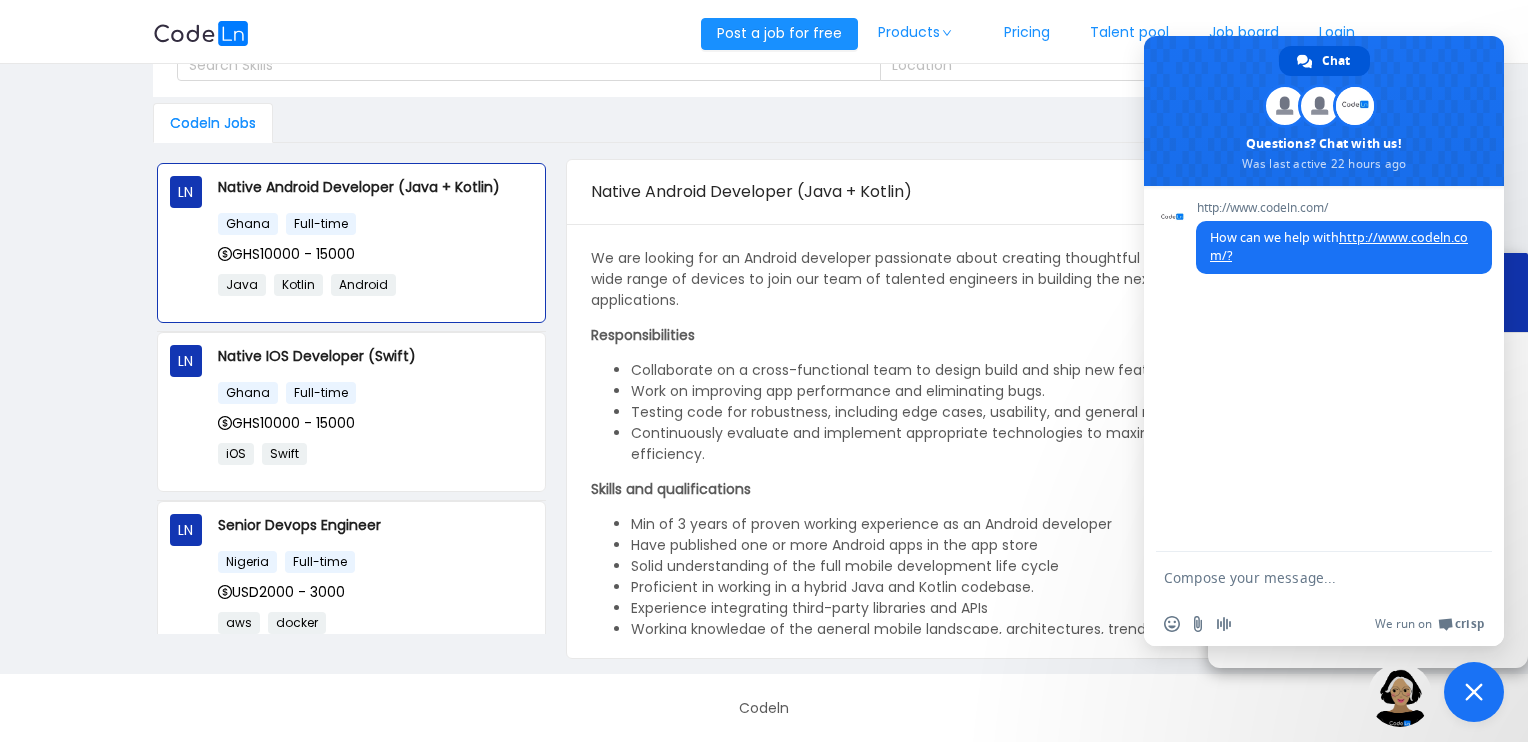 click at bounding box center [1304, 577] 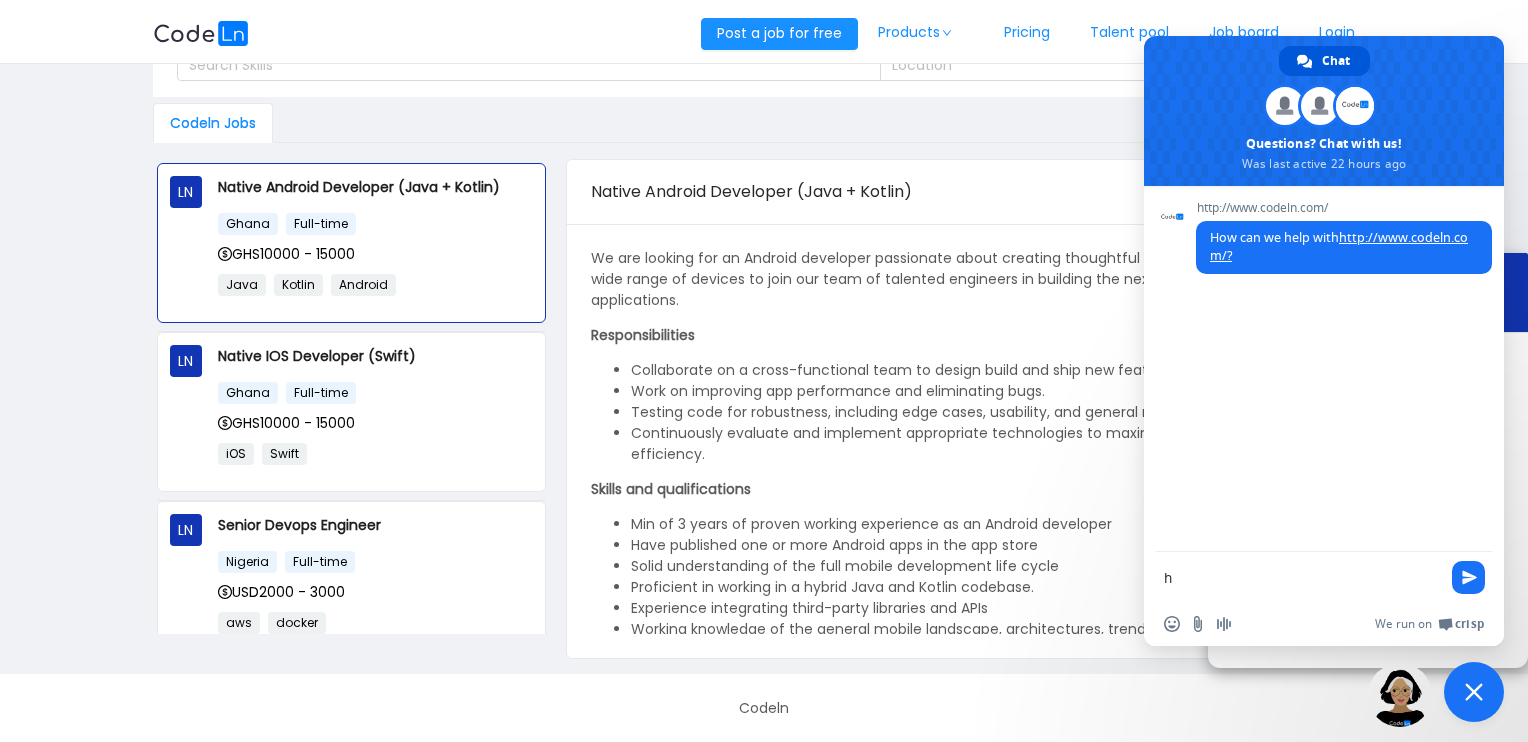 type on "hi" 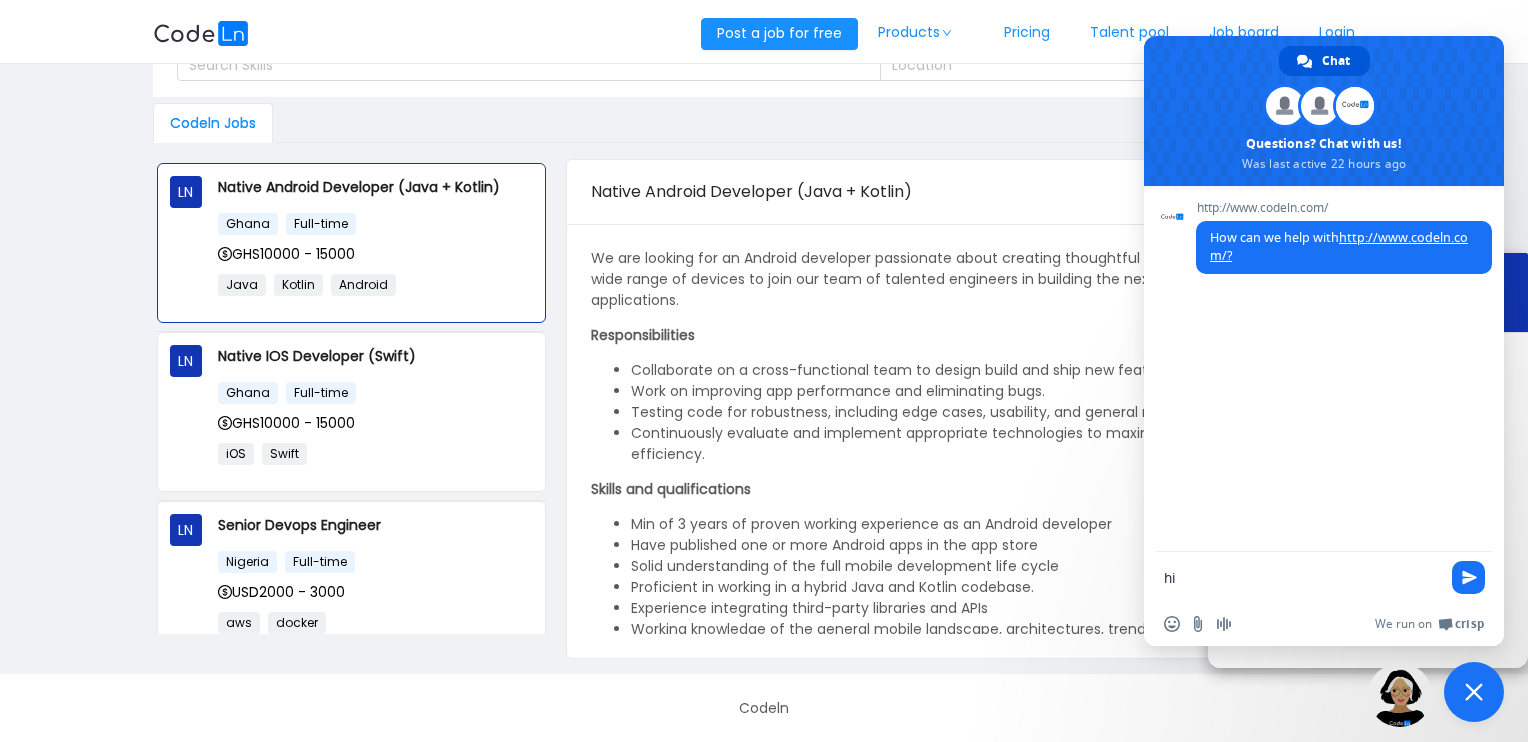 type 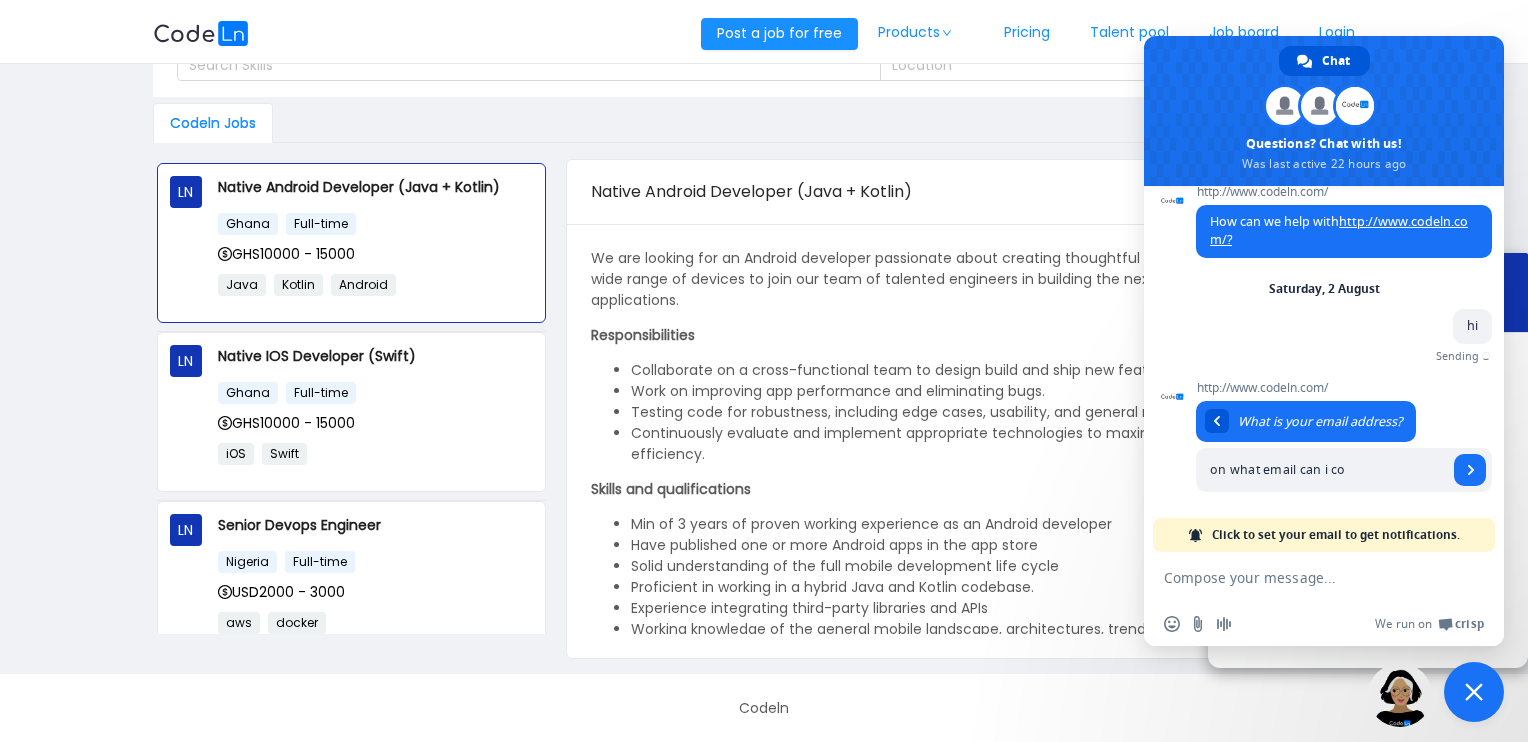 scroll, scrollTop: 0, scrollLeft: 0, axis: both 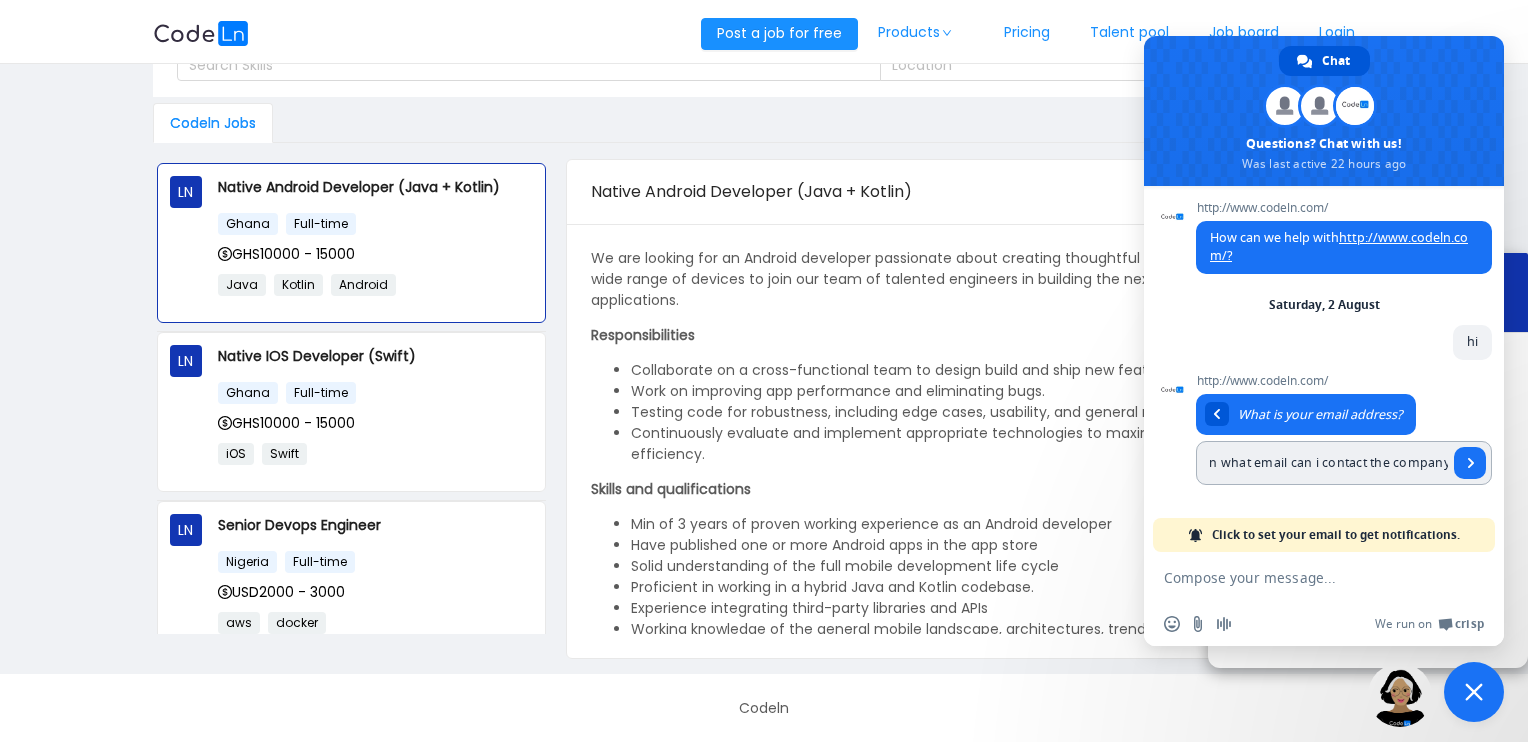 click on "on what email can i contact the company" at bounding box center (1322, 463) 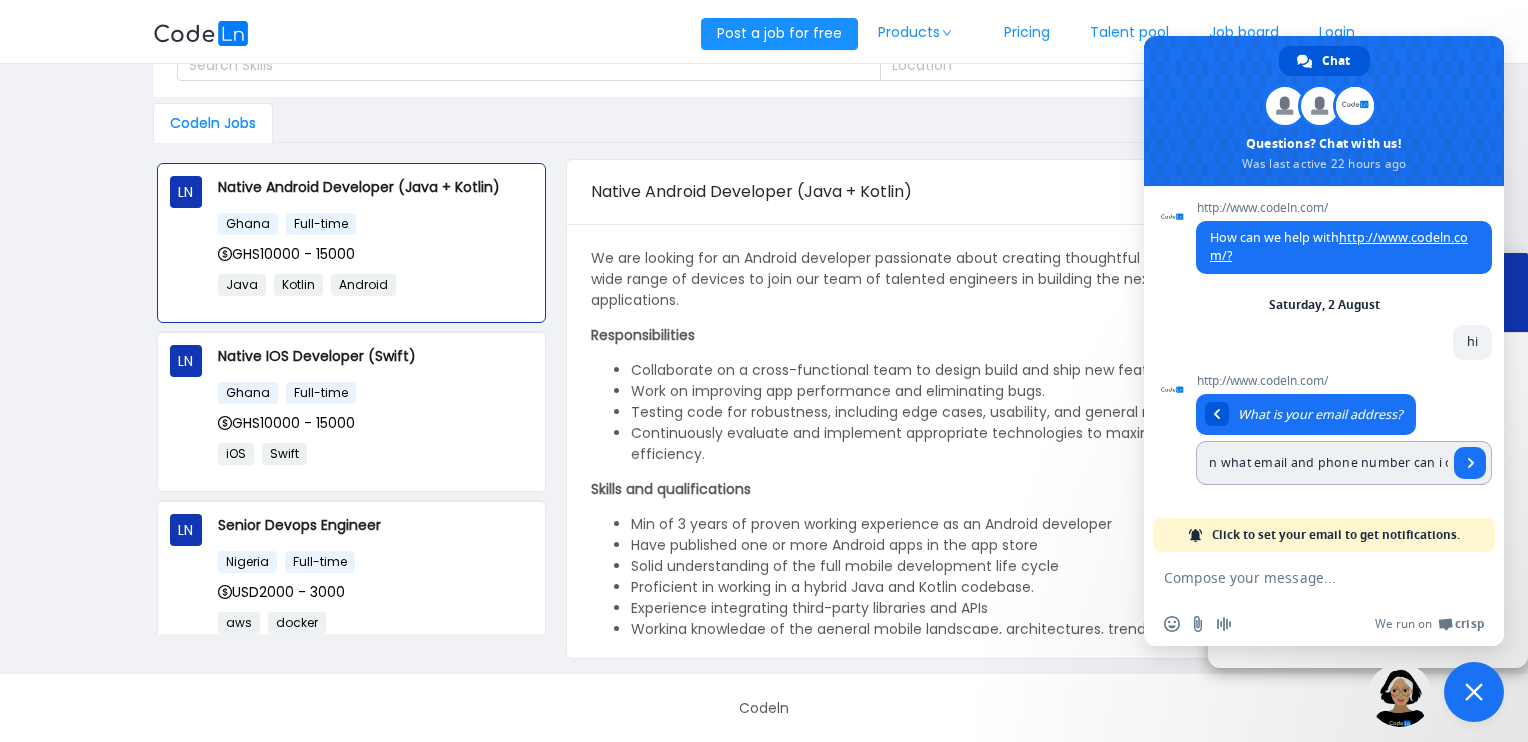 click on "on what email and phone number can i contact the company" at bounding box center [1322, 463] 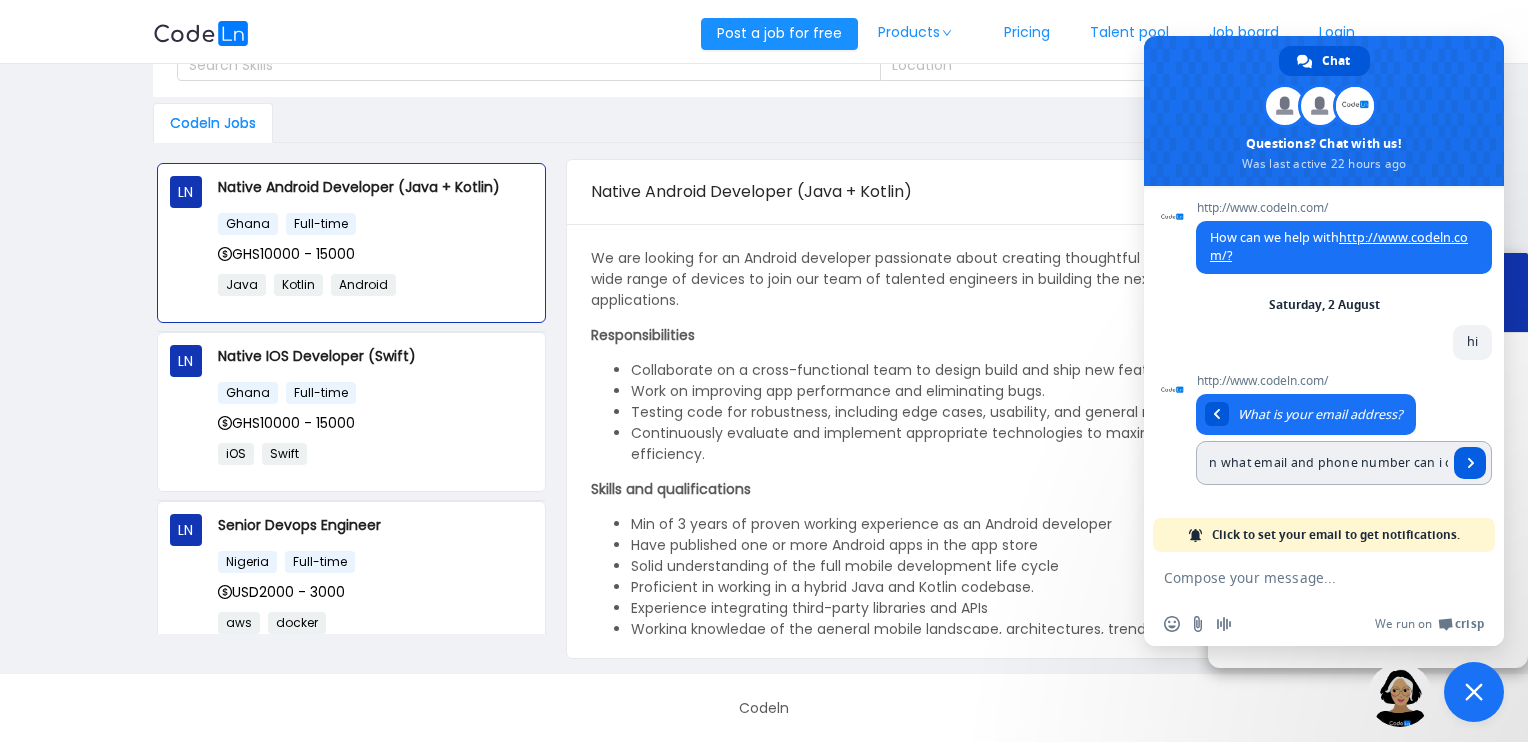 type on "on what email and phone number can i contact the company" 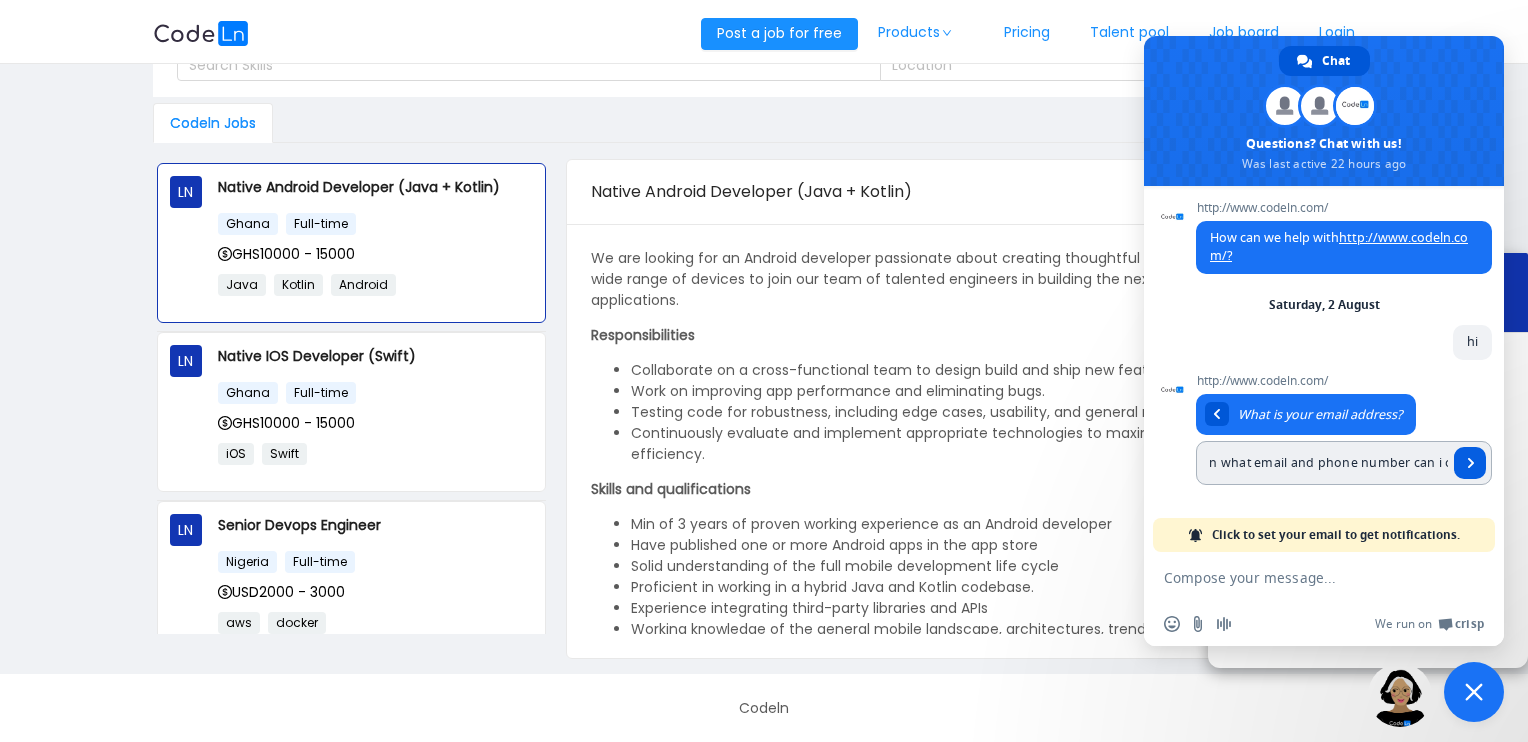 click at bounding box center [1471, 463] 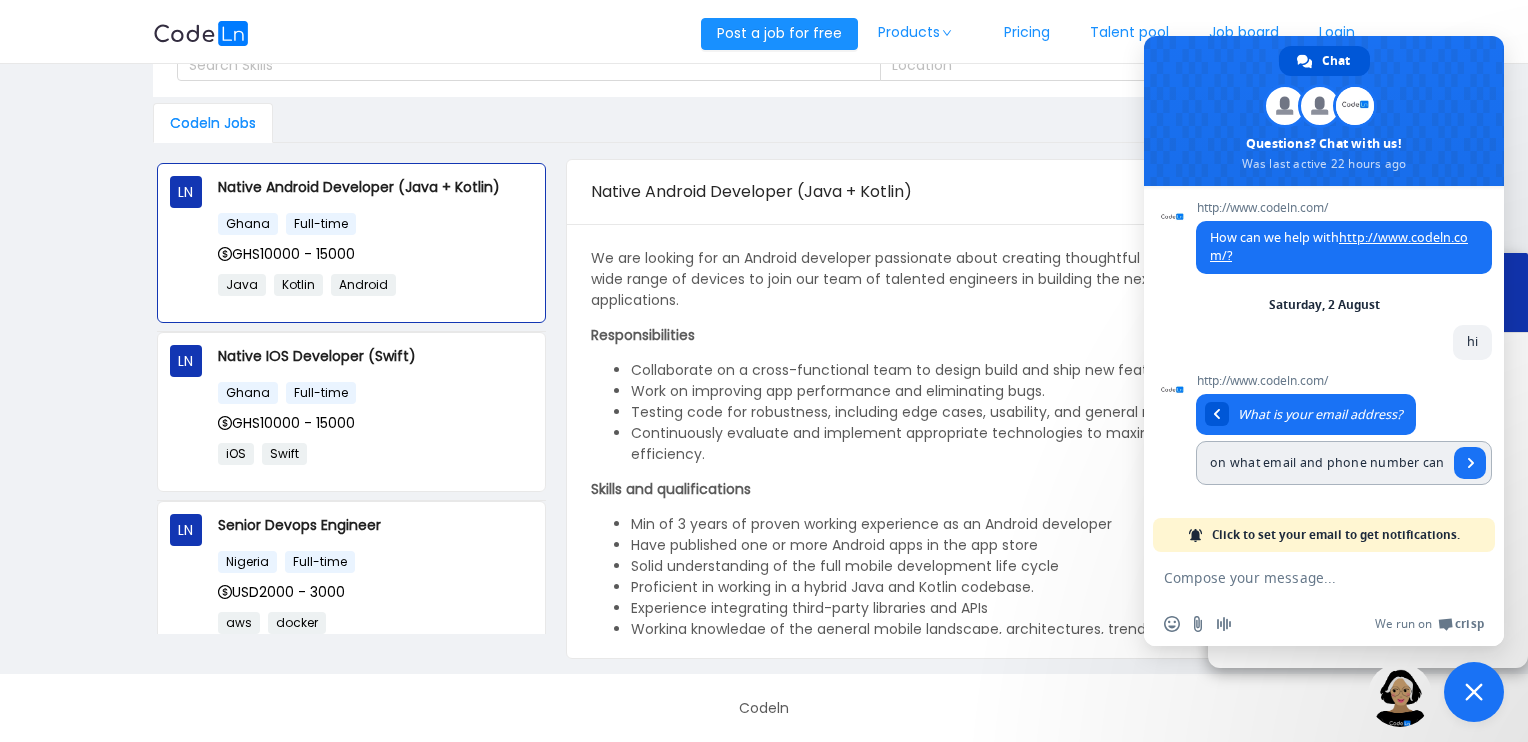 click on "on what email and phone number can i contact the company" at bounding box center [1322, 463] 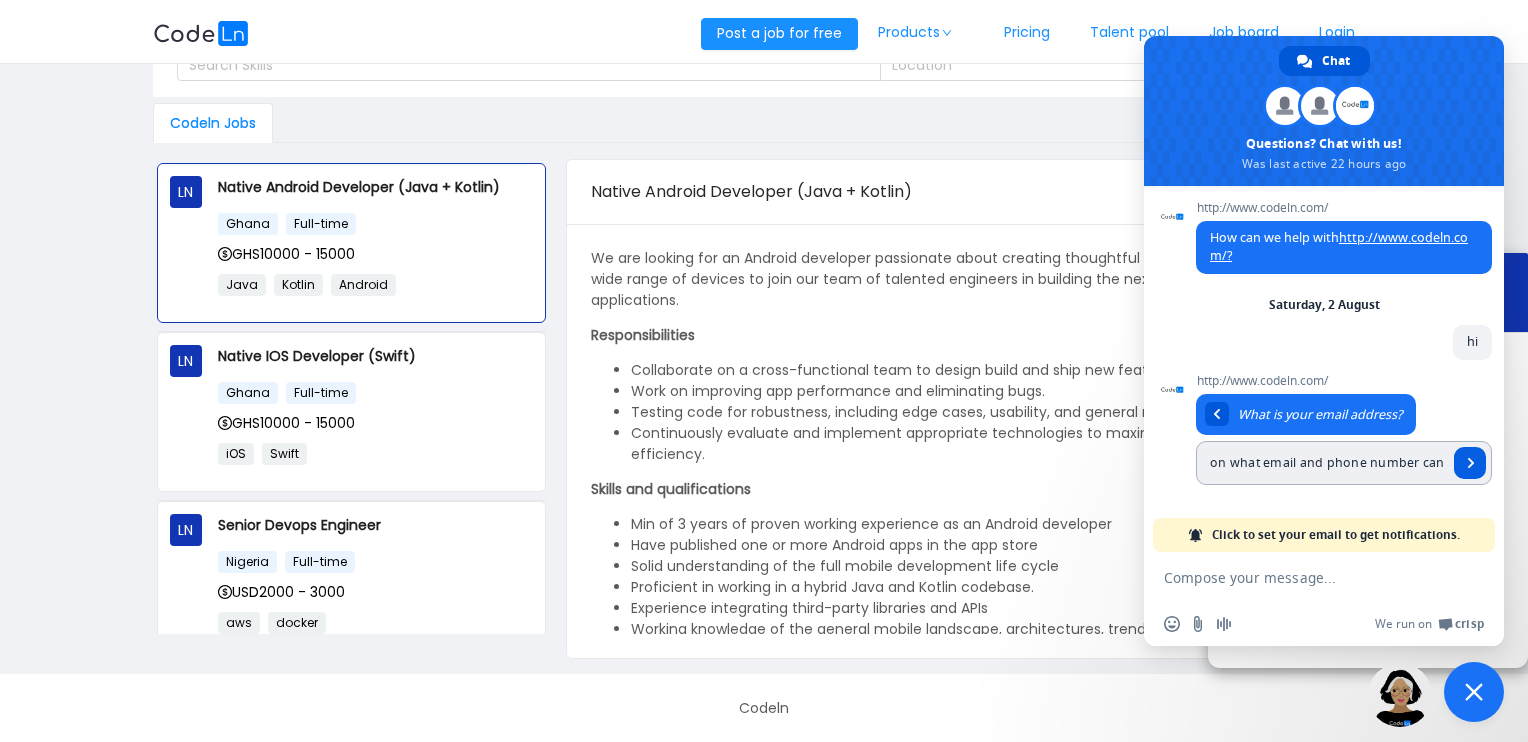 click at bounding box center (1471, 463) 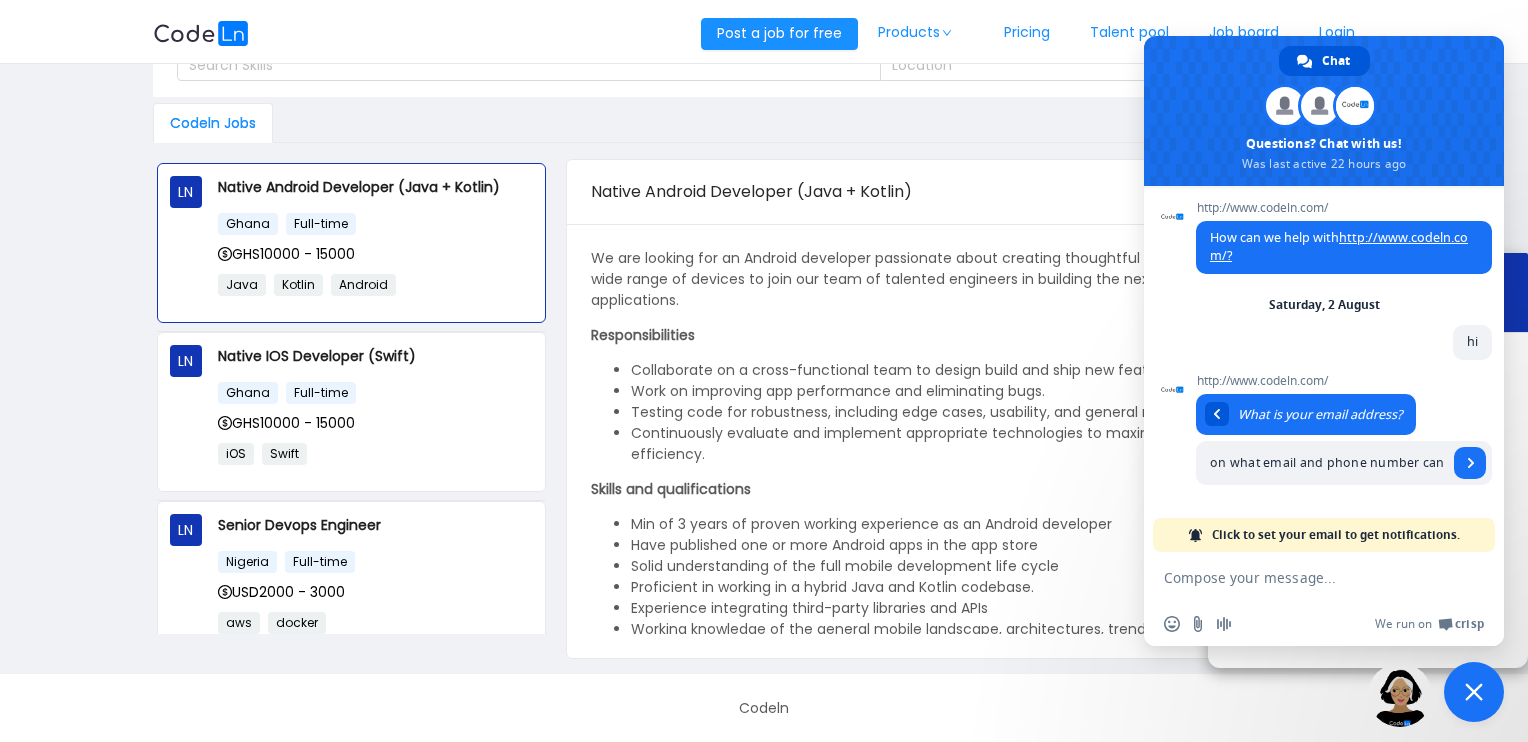 click at bounding box center (1304, 577) 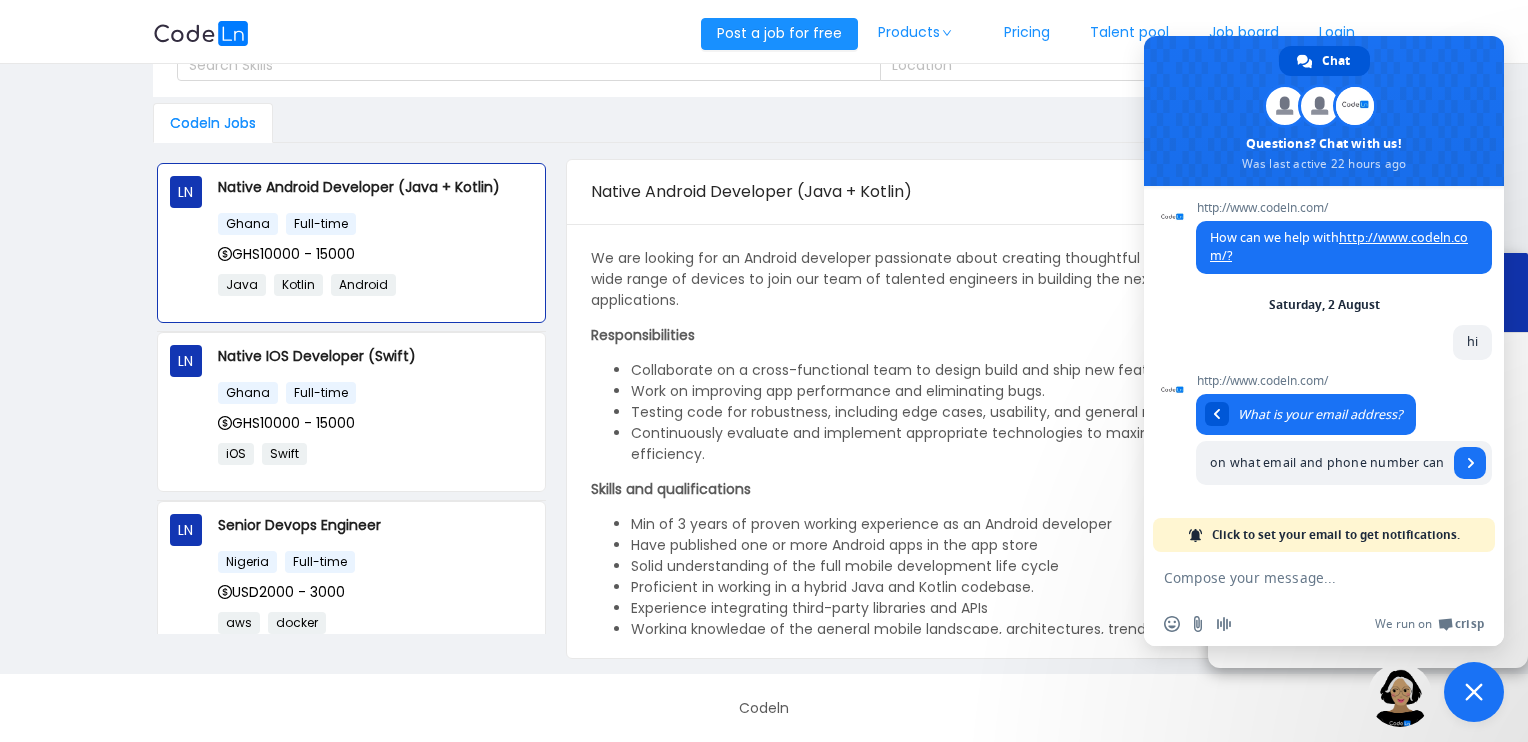 click at bounding box center [1304, 577] 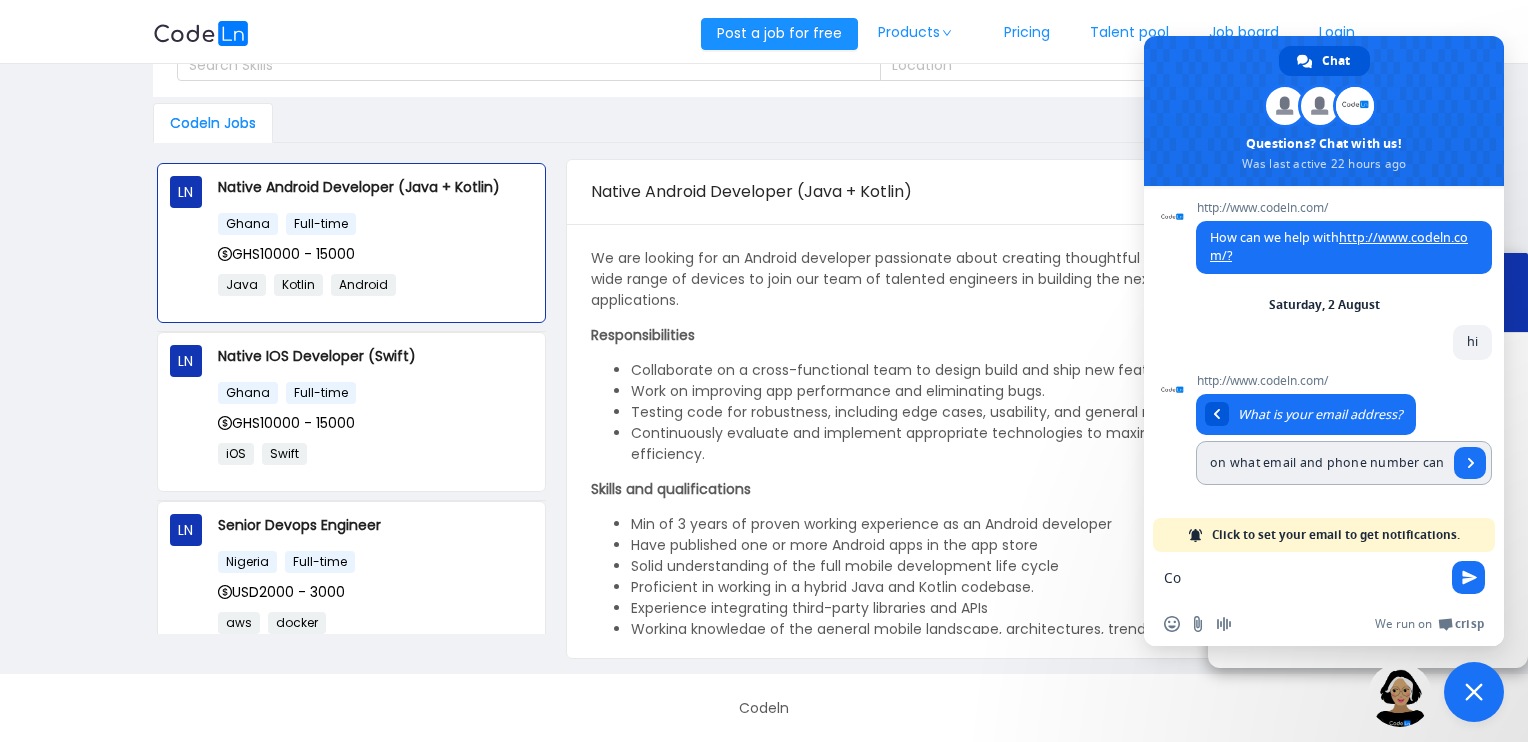 type on "C" 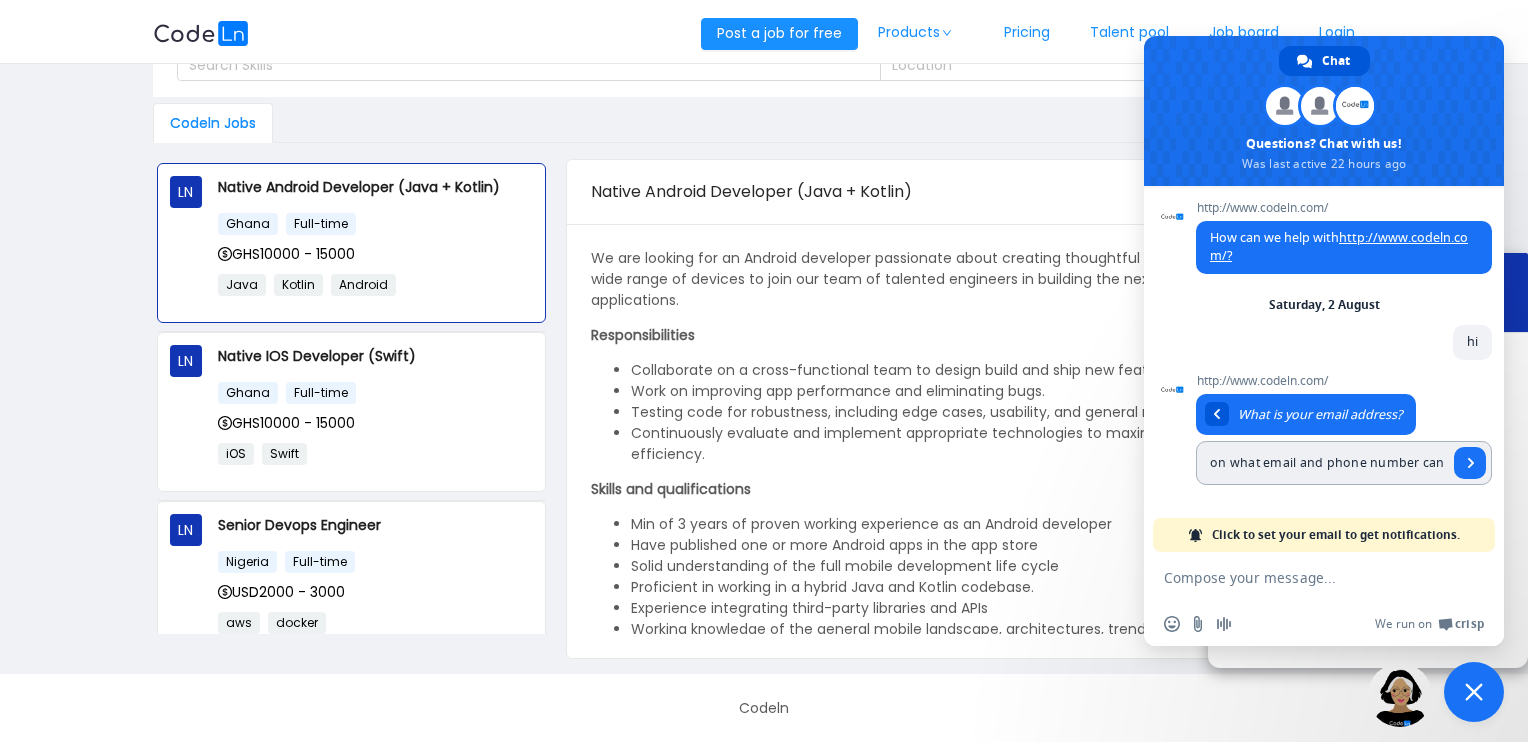 drag, startPoint x: 1429, startPoint y: 460, endPoint x: 1441, endPoint y: 467, distance: 13.892444 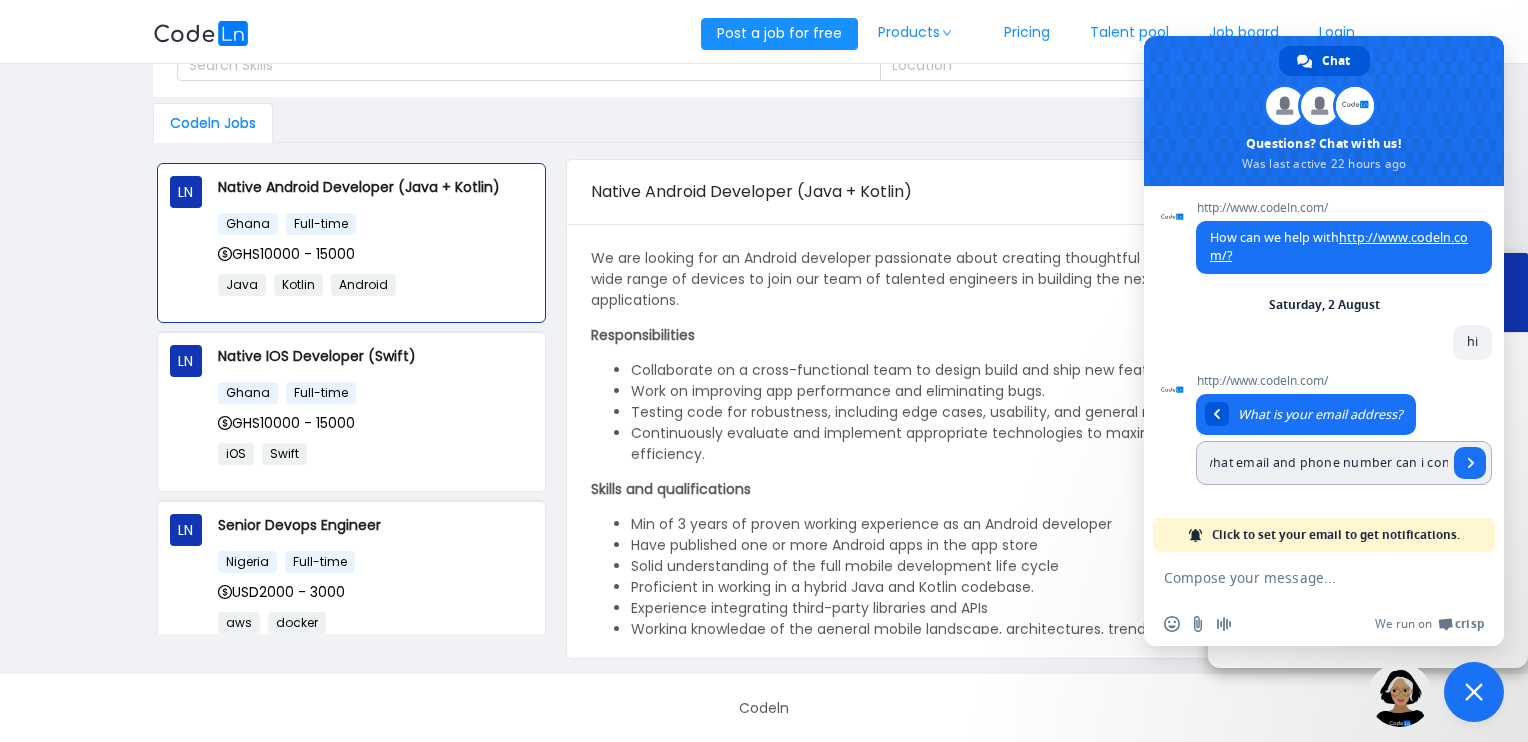 drag, startPoint x: 1444, startPoint y: 467, endPoint x: 1308, endPoint y: 467, distance: 136 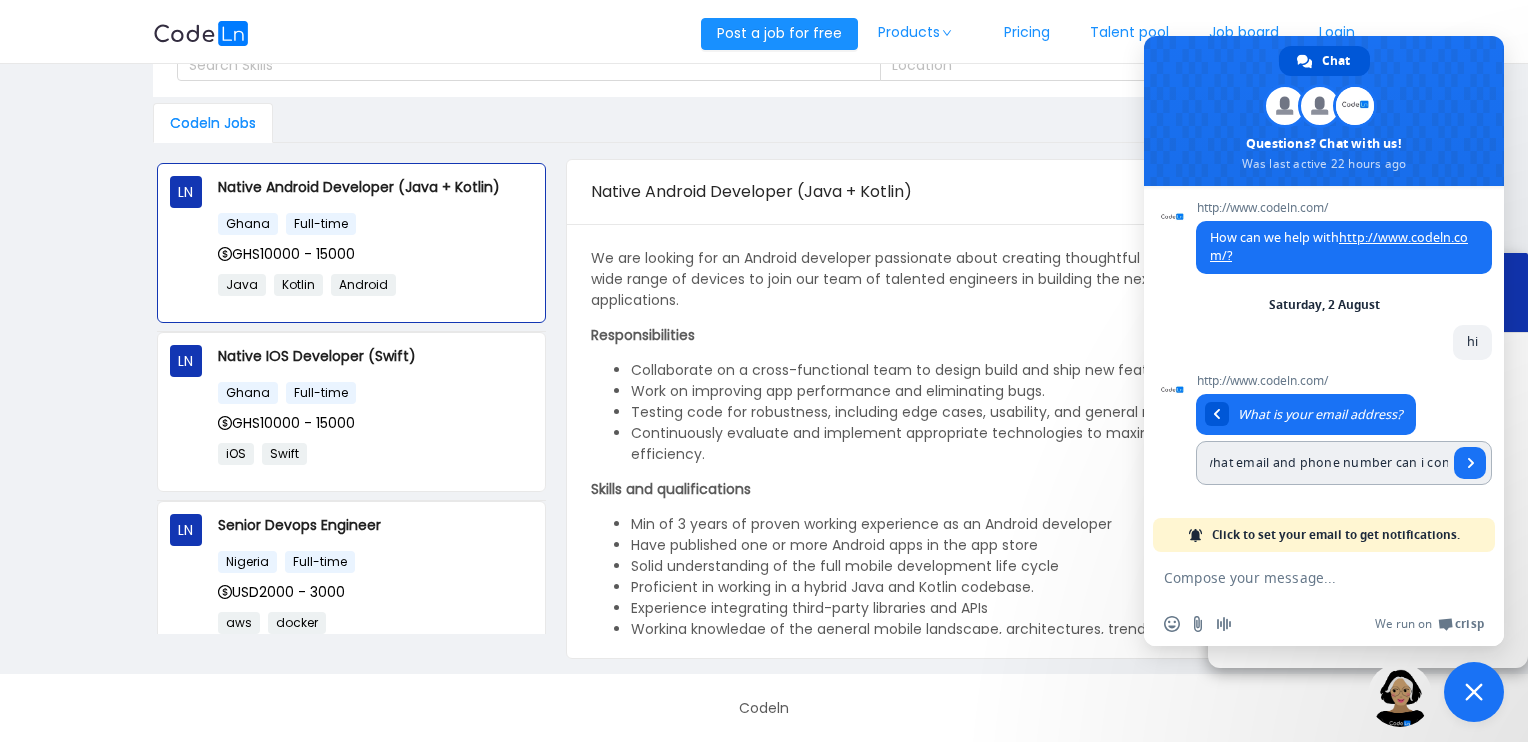click on "on what email and phone number can i contact the company" at bounding box center [1322, 463] 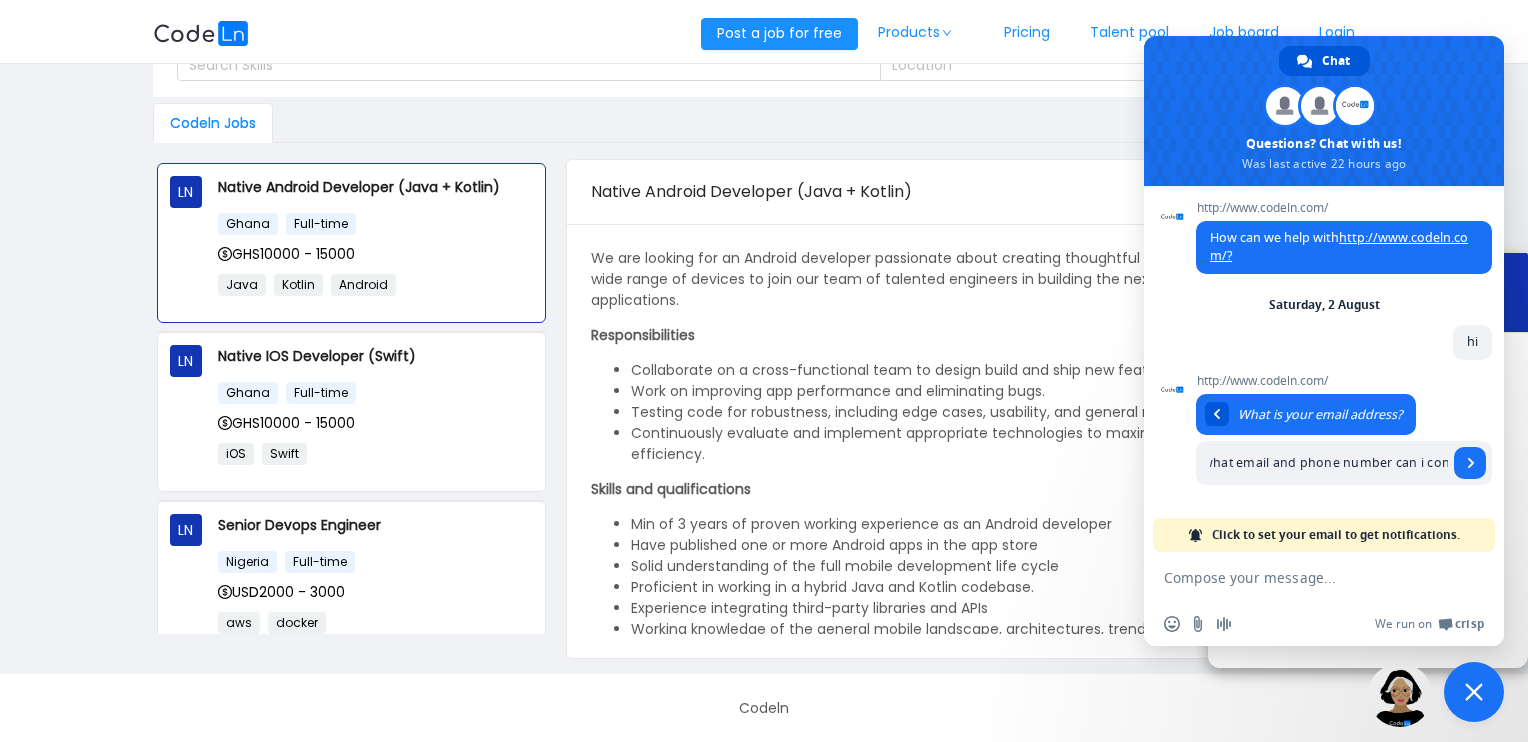 drag, startPoint x: 1447, startPoint y: 467, endPoint x: 1324, endPoint y: 535, distance: 140.54536 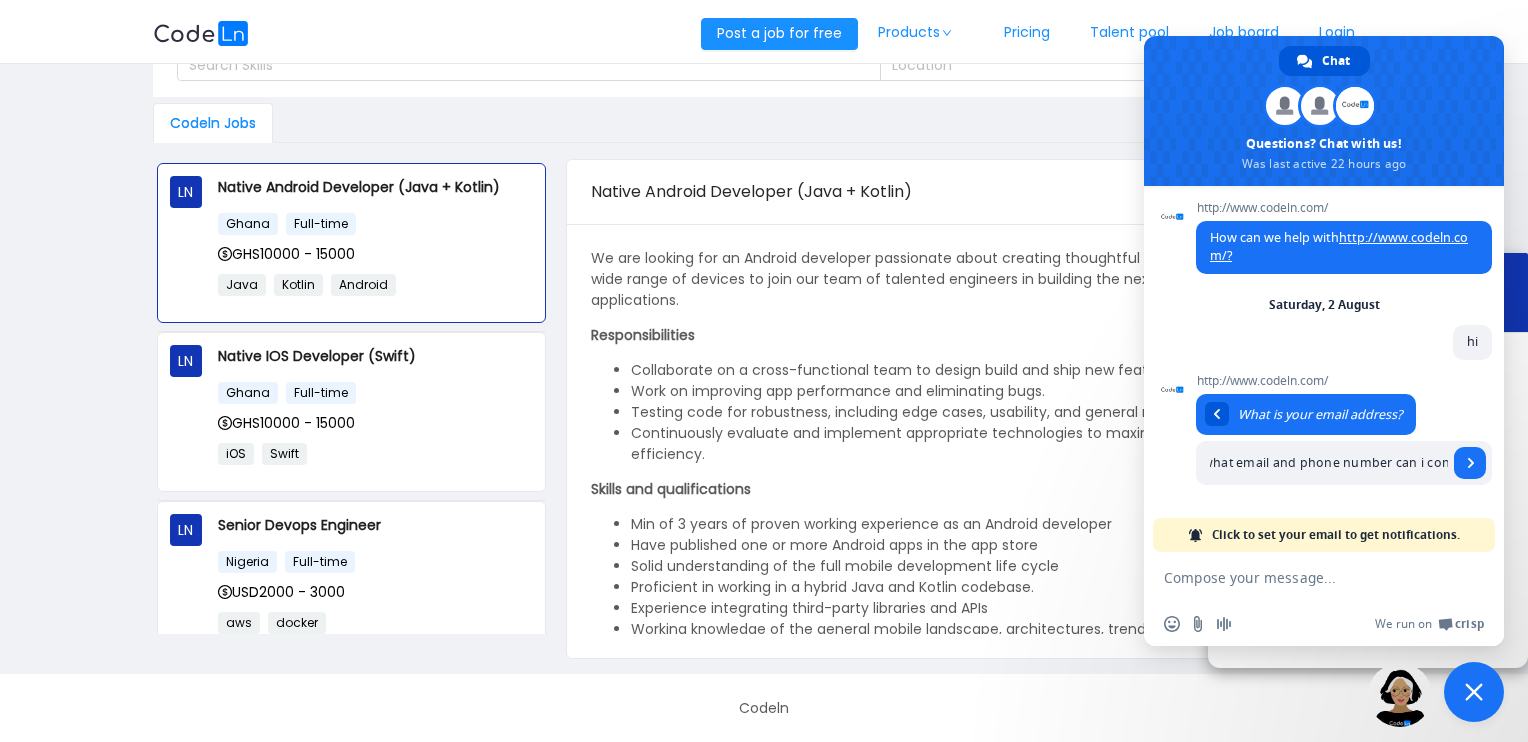 scroll, scrollTop: 0, scrollLeft: 0, axis: both 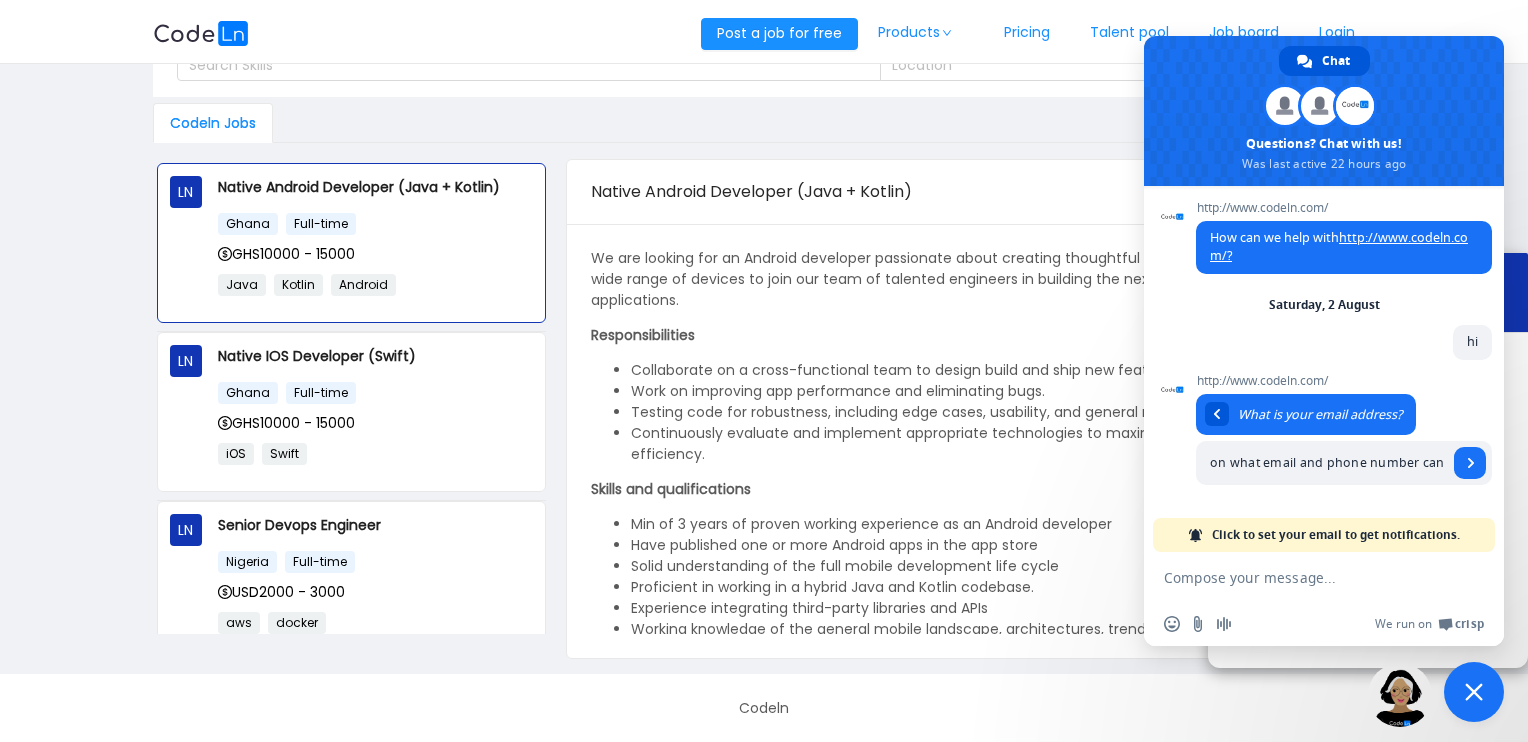 click at bounding box center (1304, 577) 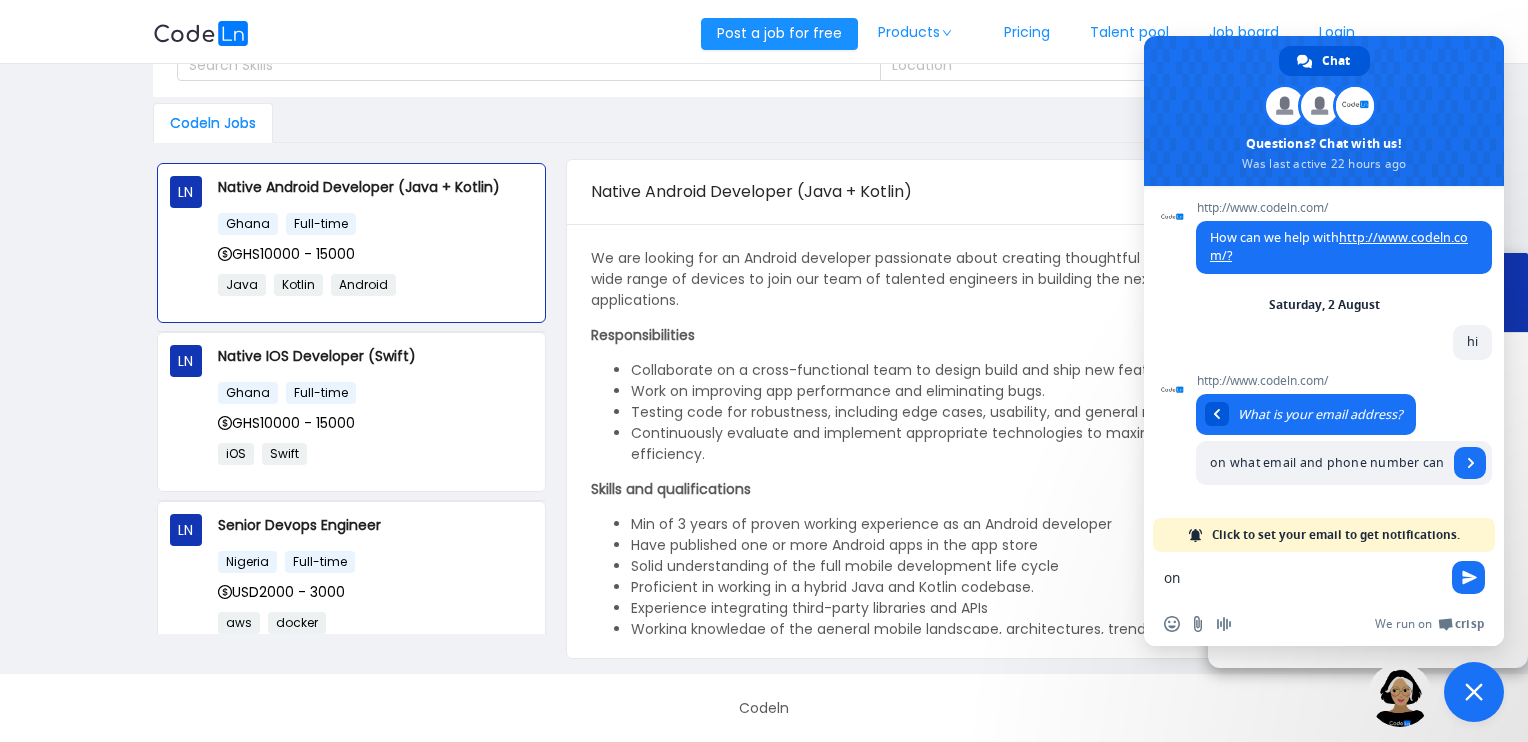 scroll, scrollTop: 98, scrollLeft: 0, axis: vertical 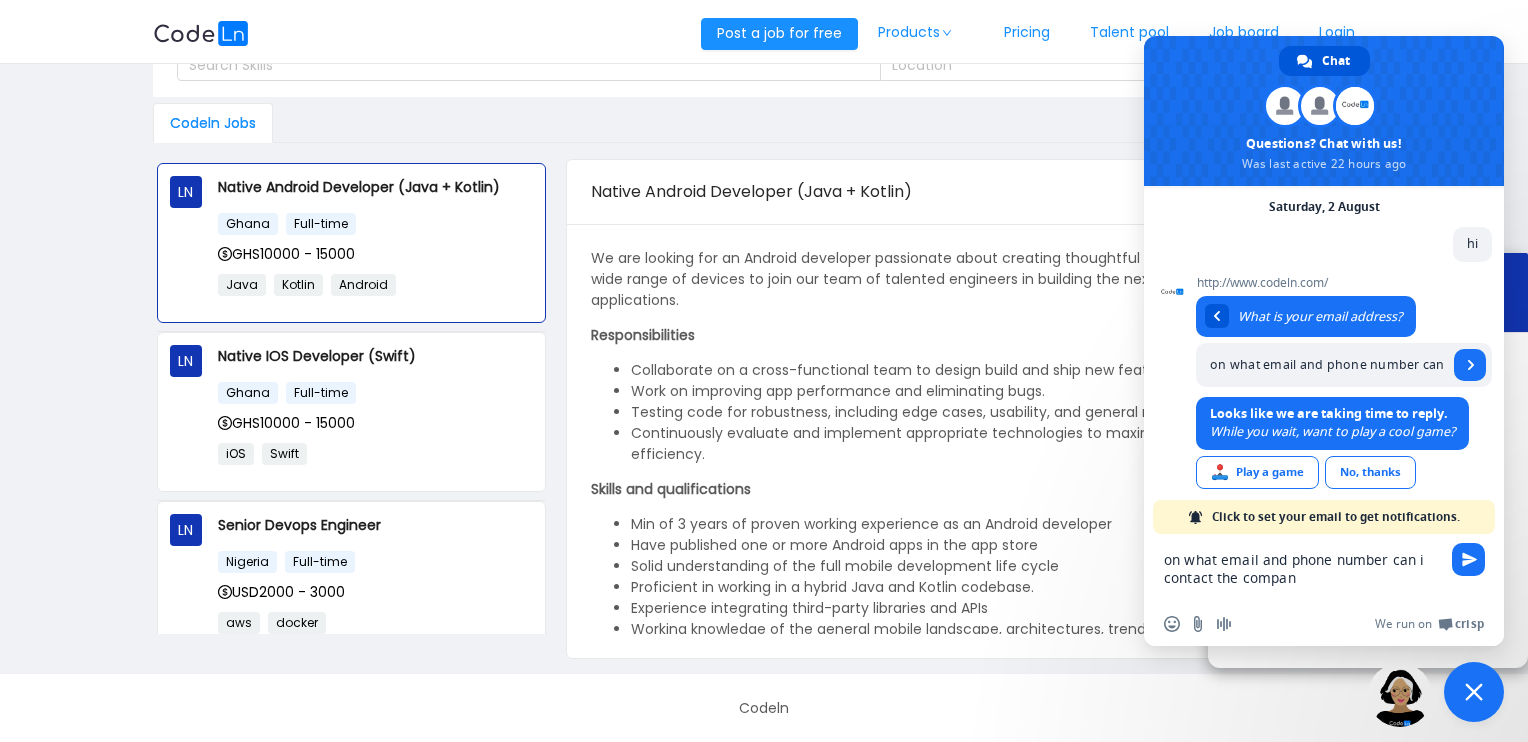 type on "on what email and phone number can i contact the company" 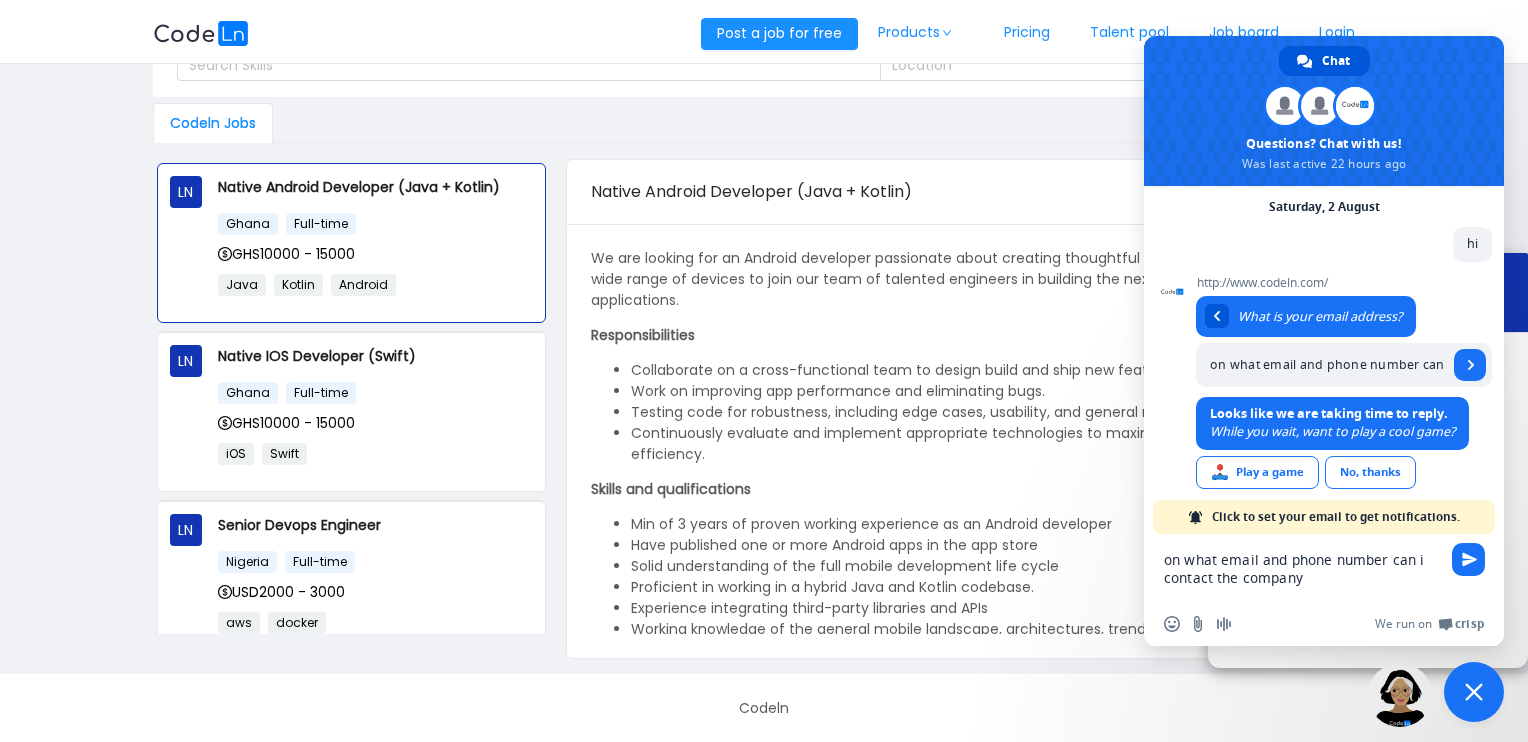 type 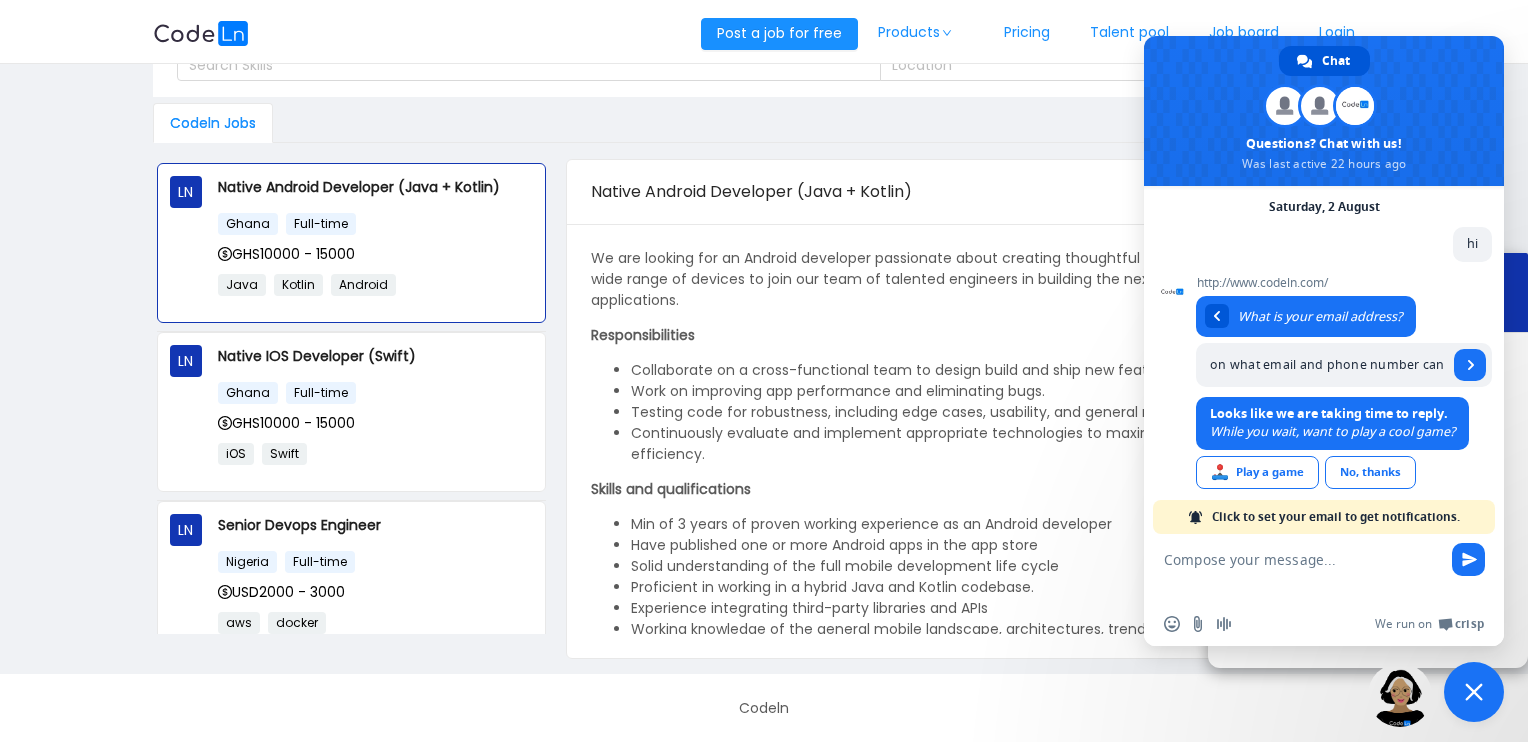 scroll, scrollTop: 189, scrollLeft: 0, axis: vertical 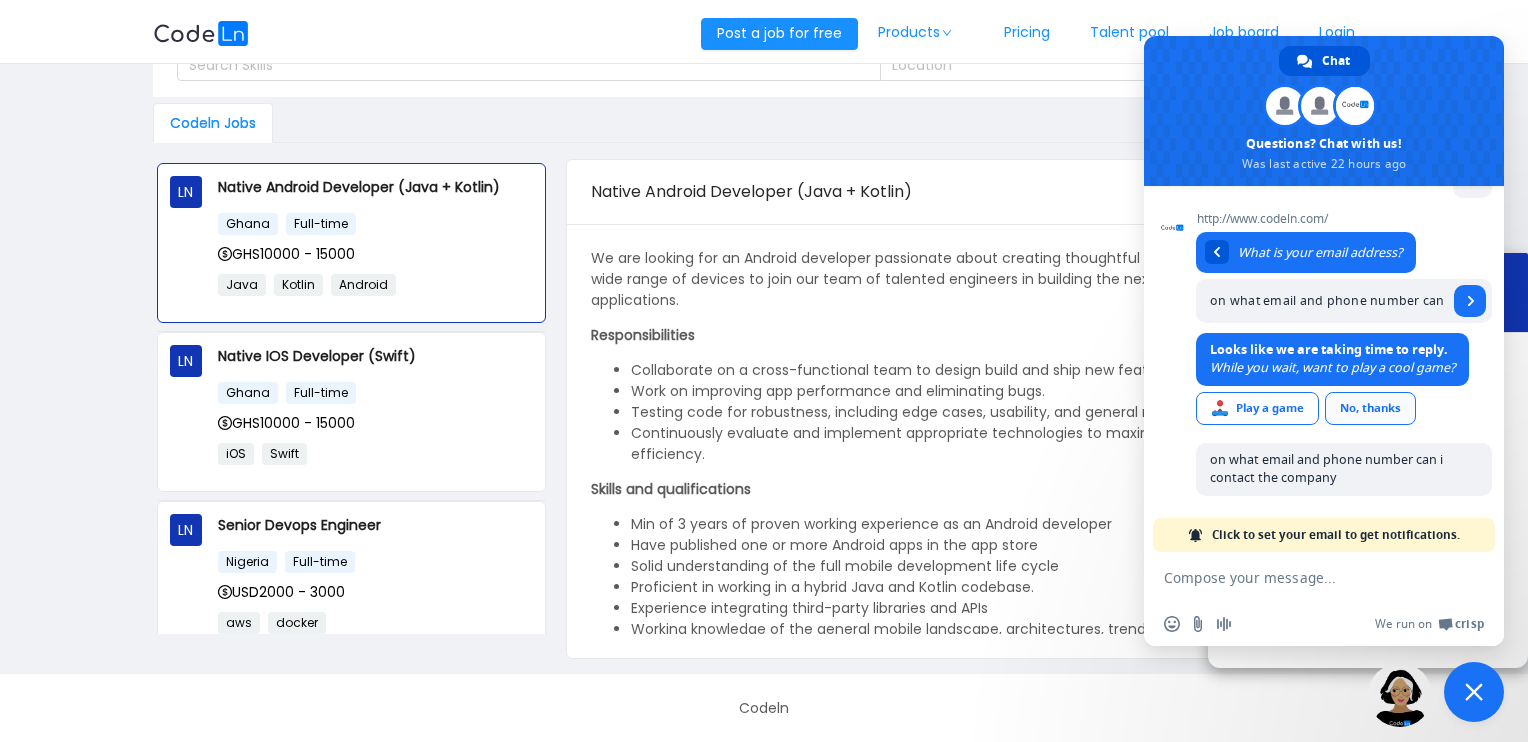 click on "No, thanks" at bounding box center (1370, 408) 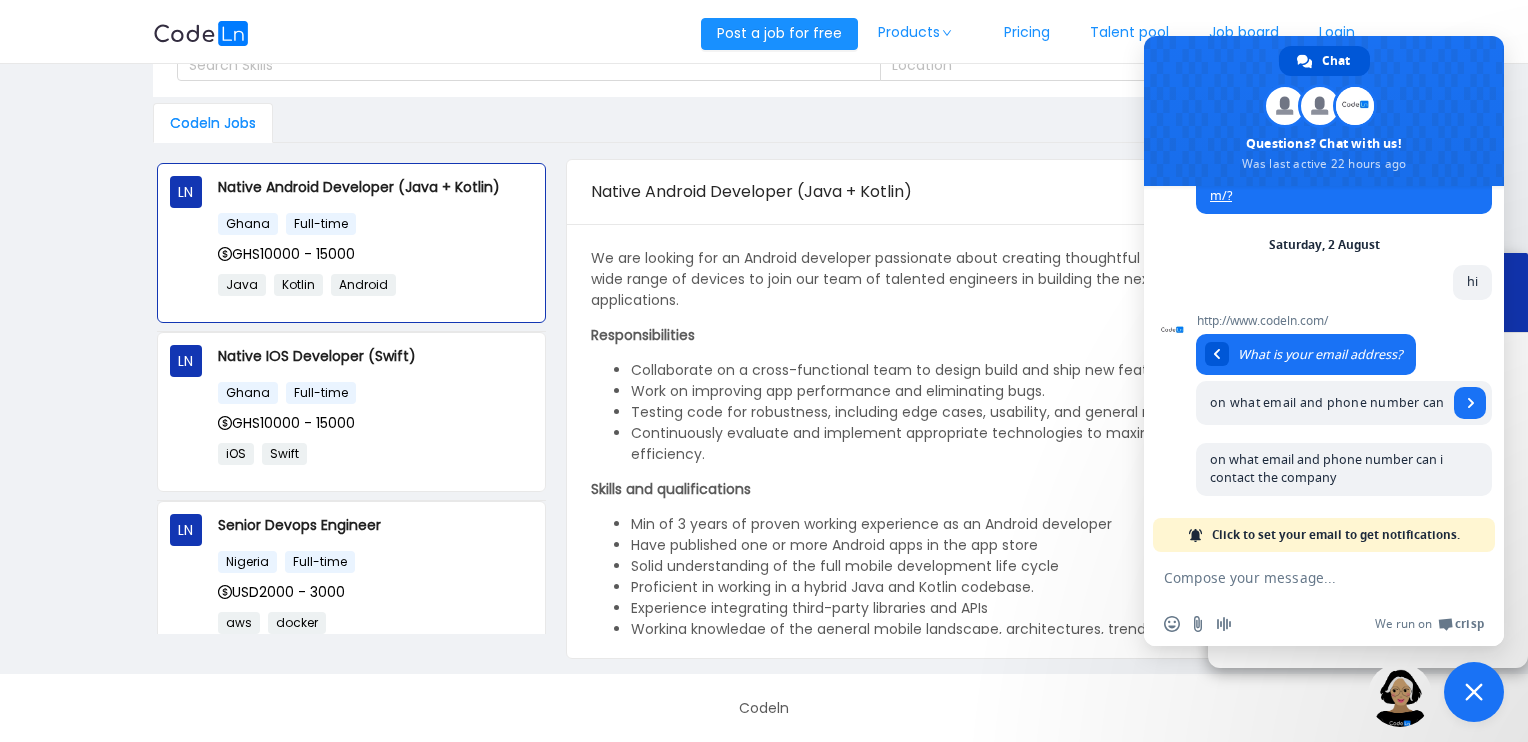 scroll, scrollTop: 63, scrollLeft: 0, axis: vertical 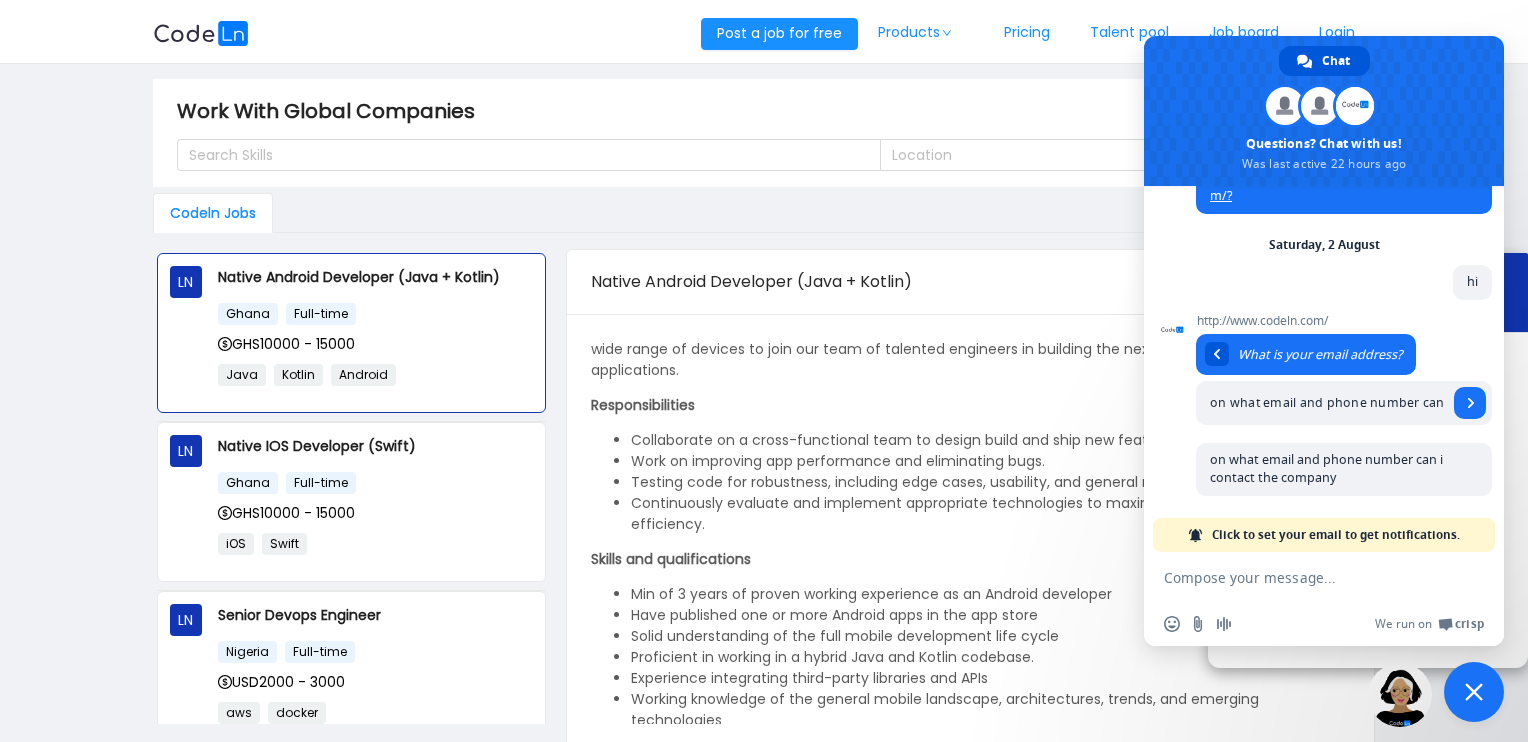 click on "Codeln Jobs
LN
Native Android Developer (Java + Kotlin)
[STATE]   Full-time  GHS10000 - 15000
Java Kotlin Android
LN
Native IOS Developer (Swift)
[STATE]   Full-time  GHS10000 - 15000
iOS Swift
LN
Senior Devops Engineer
[STATE]   Full-time  USD2000 - 3000
aws docker
Committed to provide you with high value jobs
1 Native Android Developer (Java + Kotlin) Login to
apply We are looking for an Android developer passionate about creating thoughtful mobile experiences on a wide range of devices to join our team of talented engineers in building the next generation of our mobile applications.
Responsibilities
Collaborate on a cross-functional team to design build and ship new features for our Android apps.
Work on improving app performance and eliminating bugs.
Skills and qualifications" at bounding box center [764, 471] 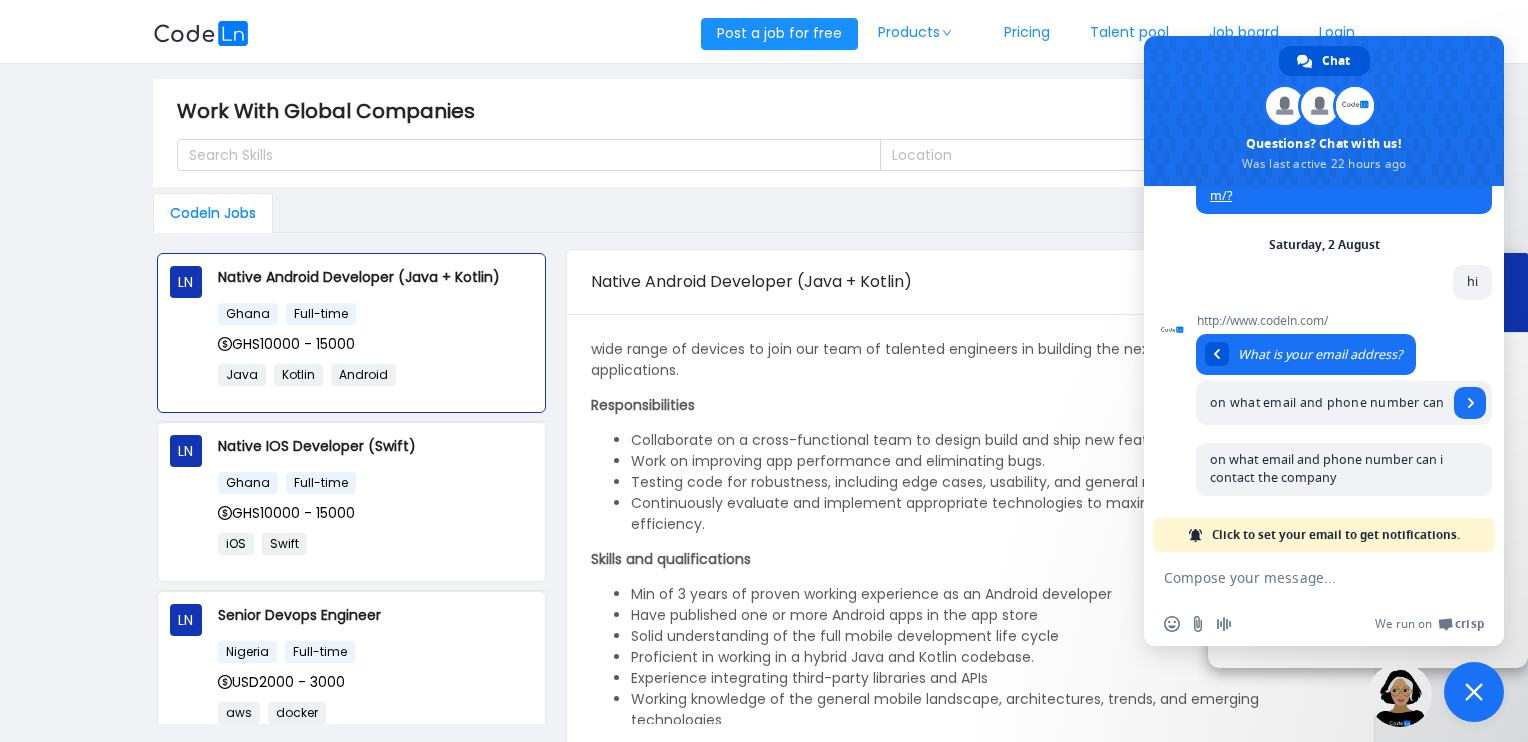 click at bounding box center (1474, 692) 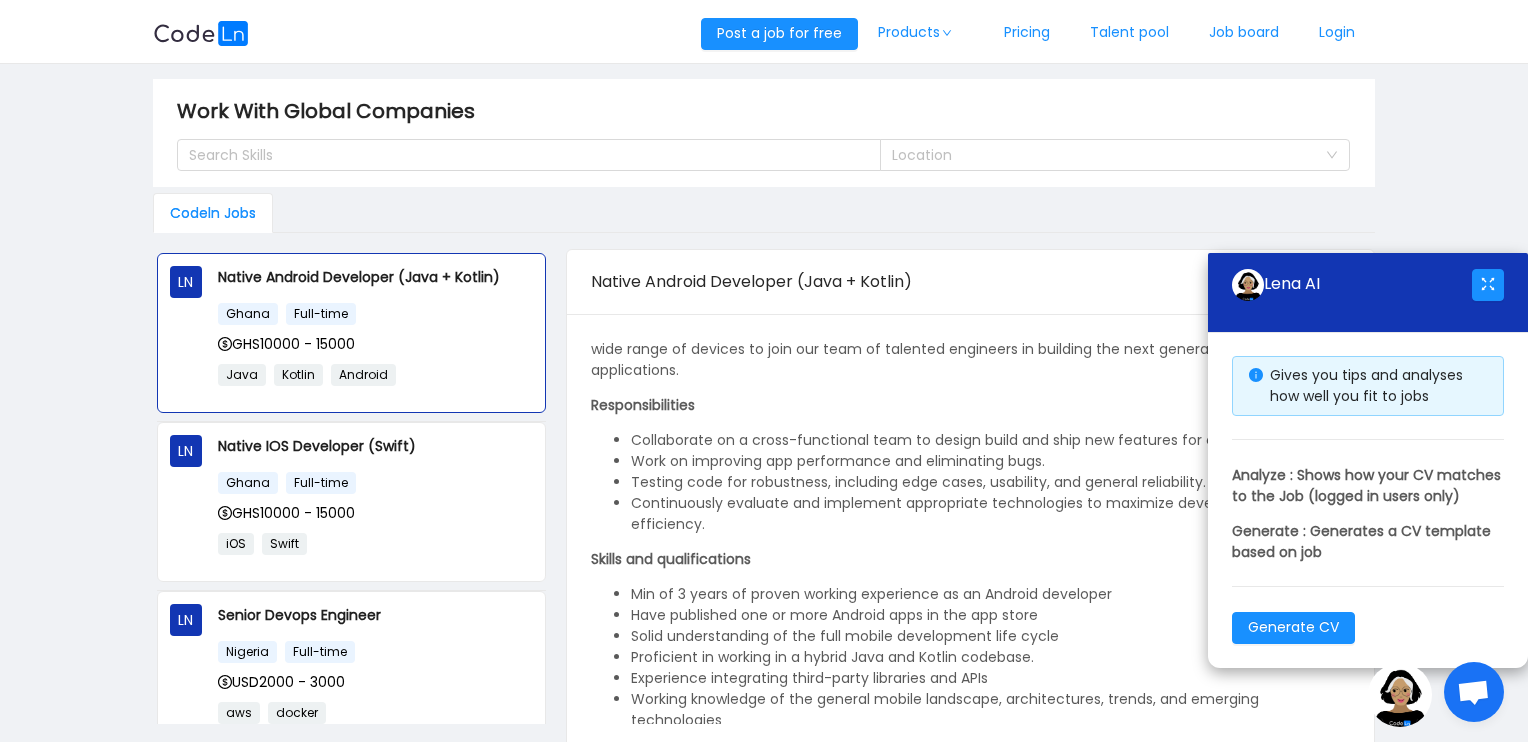 click at bounding box center (1400, 695) 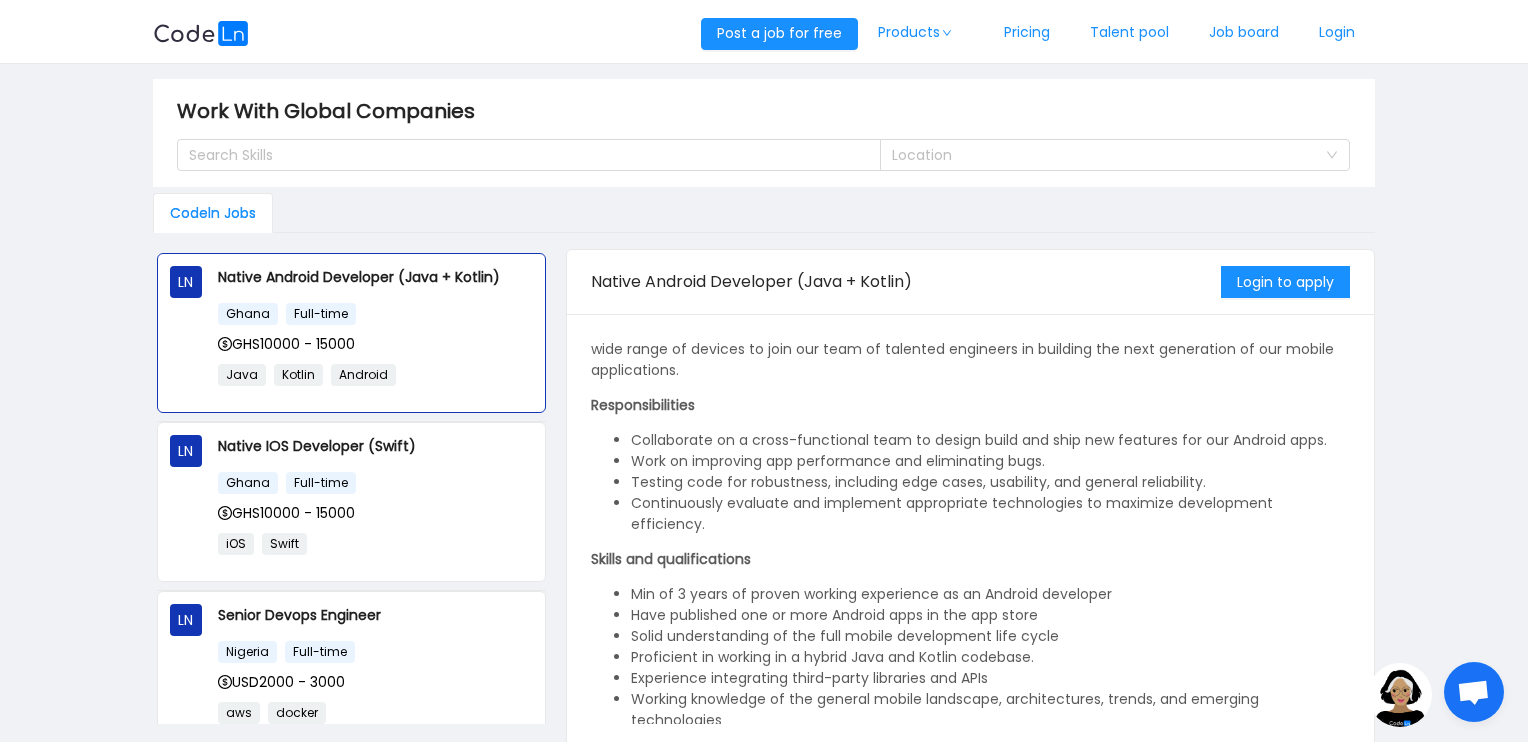 click at bounding box center [1473, 694] 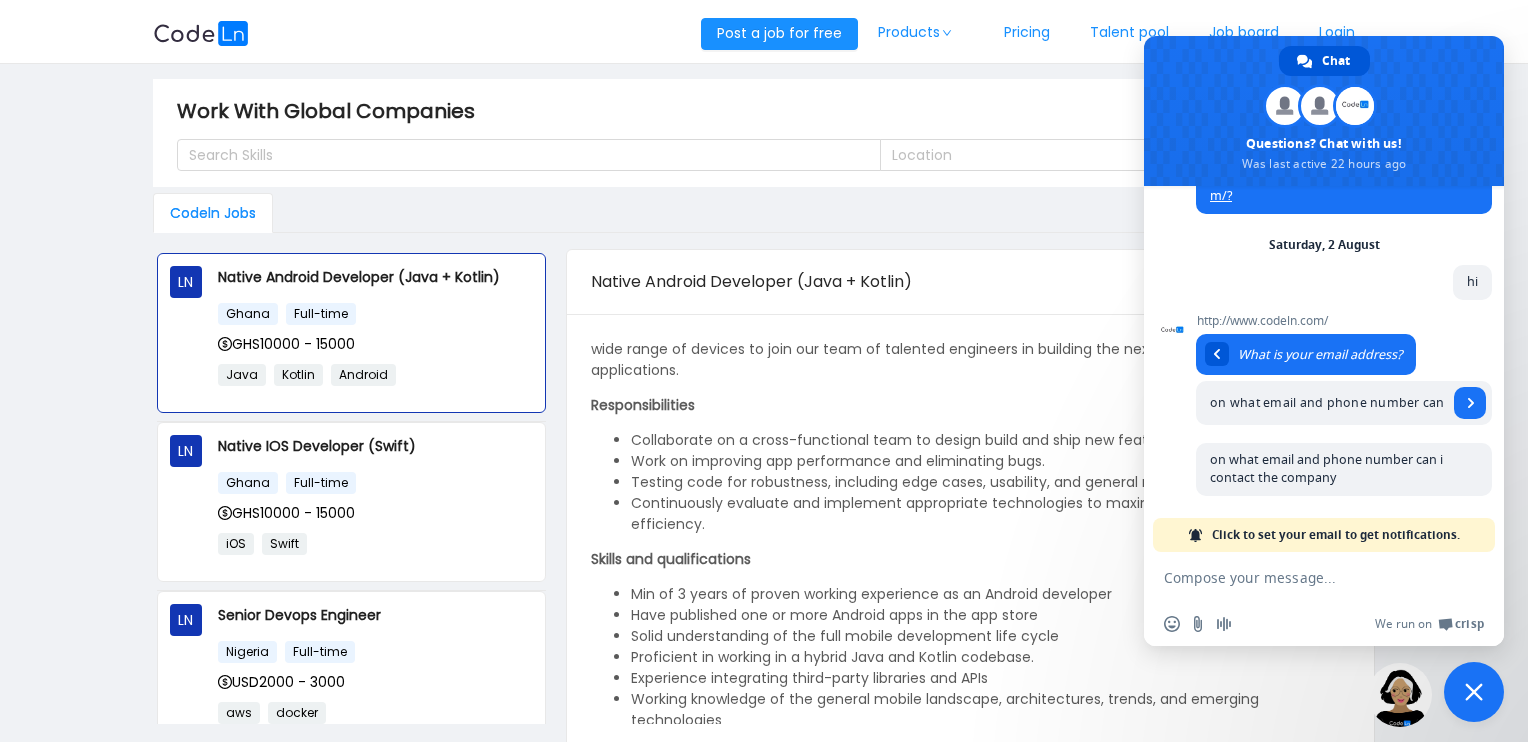 click at bounding box center (1474, 692) 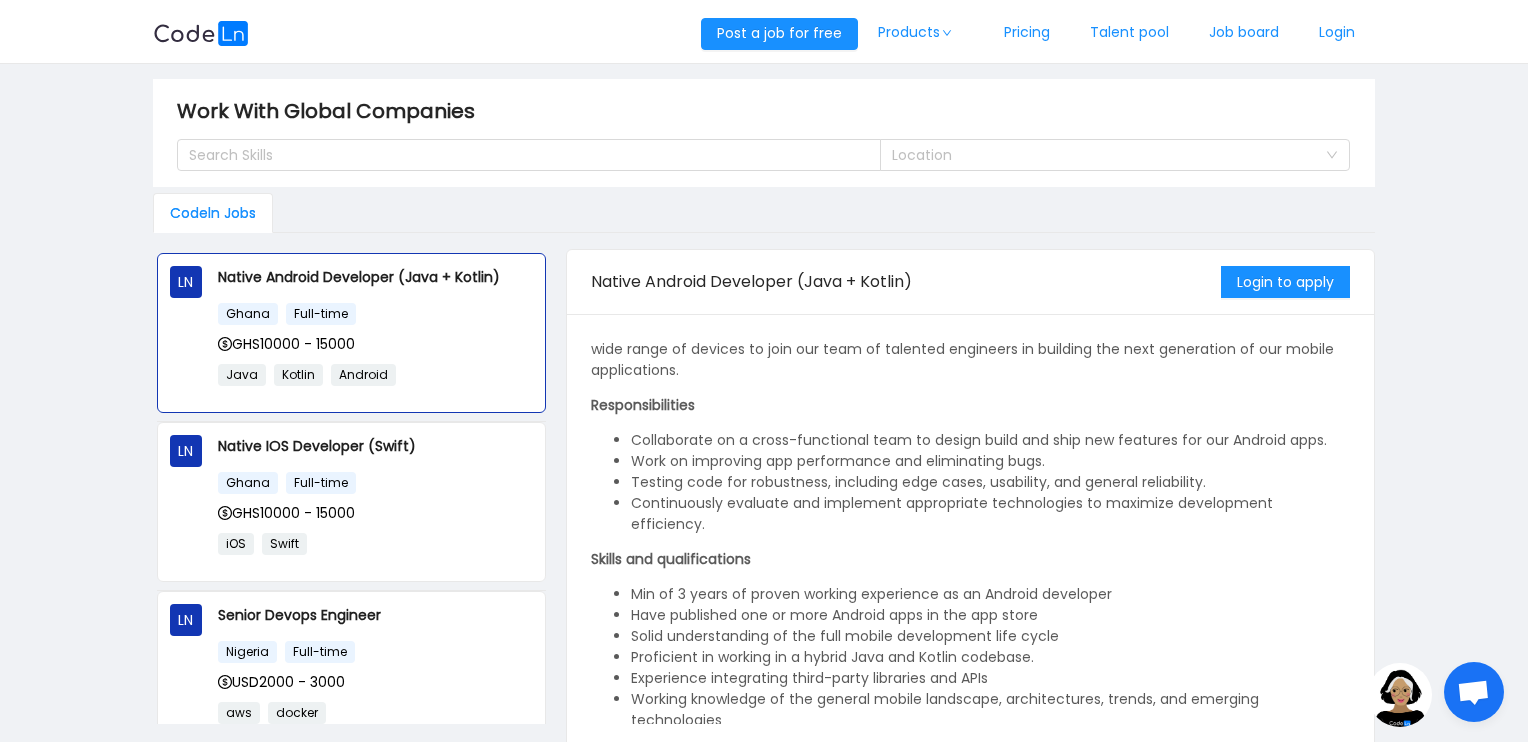 click at bounding box center [1400, 695] 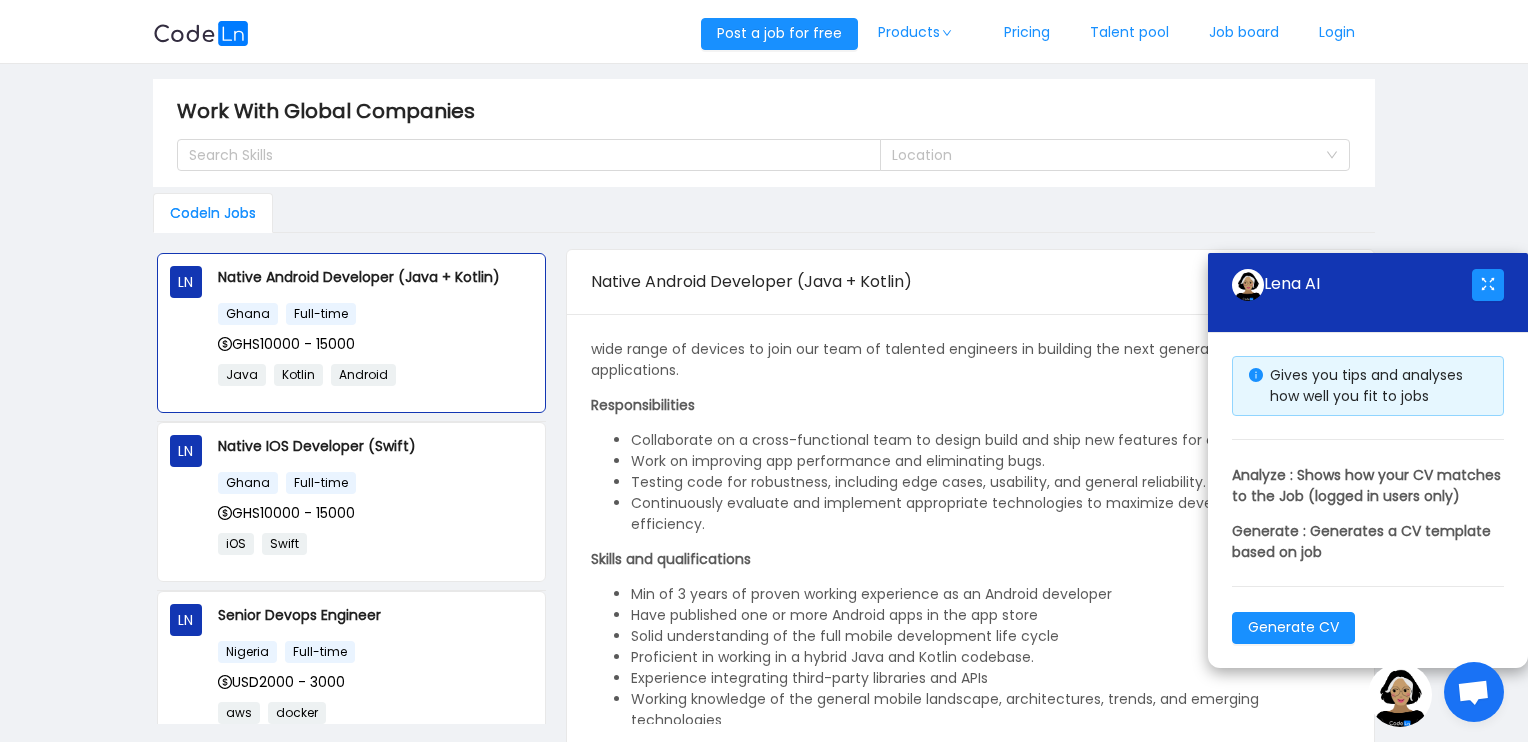 click on "Gives you tips and analyses how well you fit to jobs" at bounding box center [1368, 386] 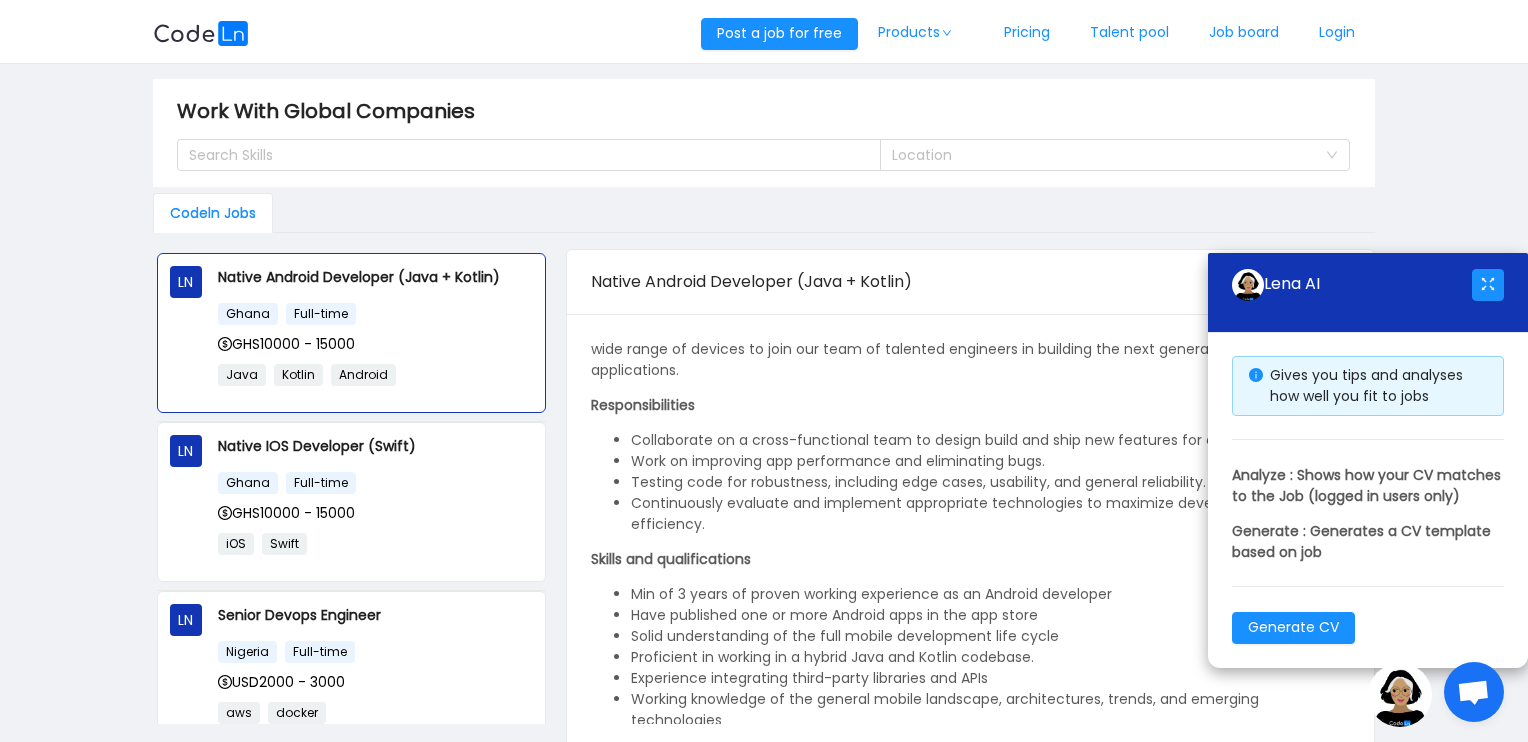 click at bounding box center [1474, 692] 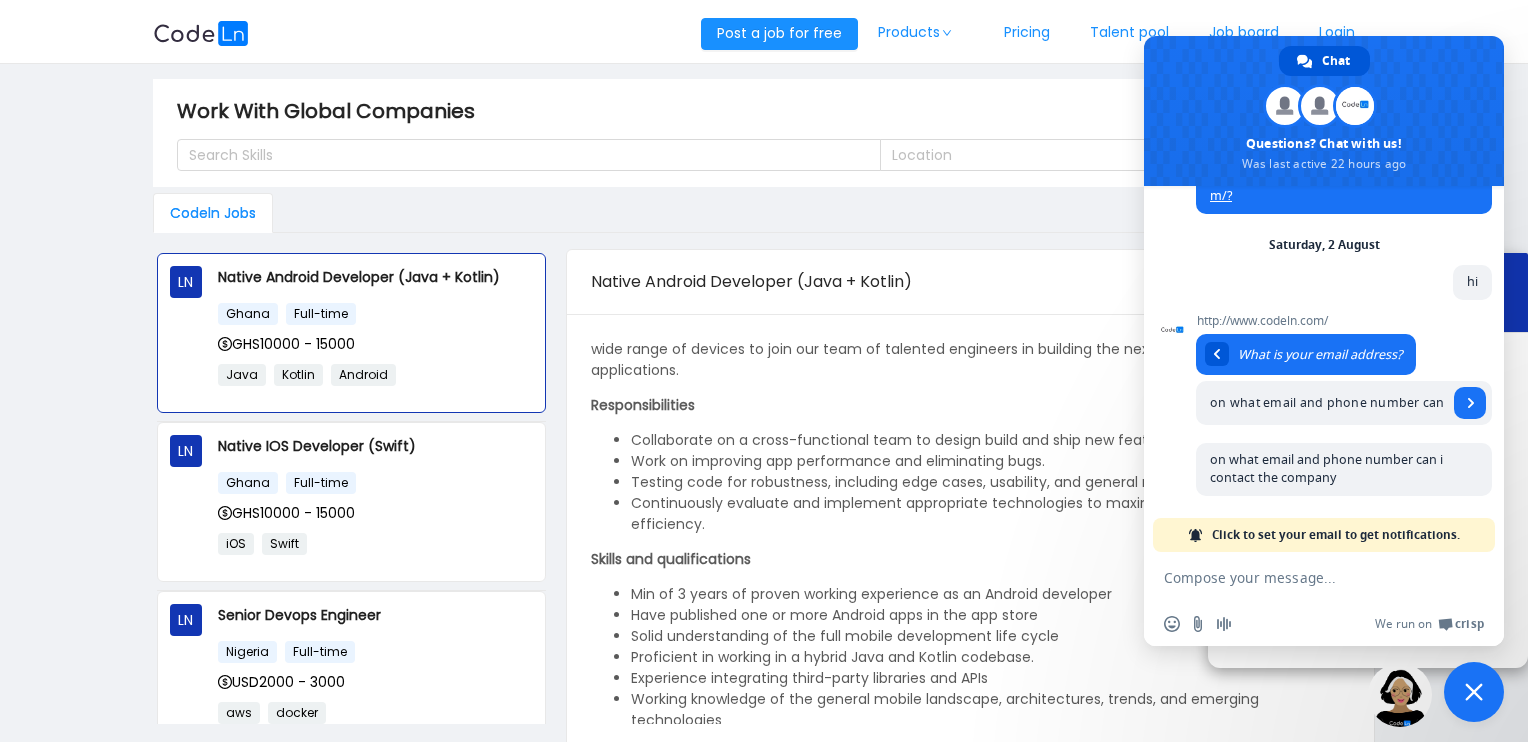 click at bounding box center (1474, 692) 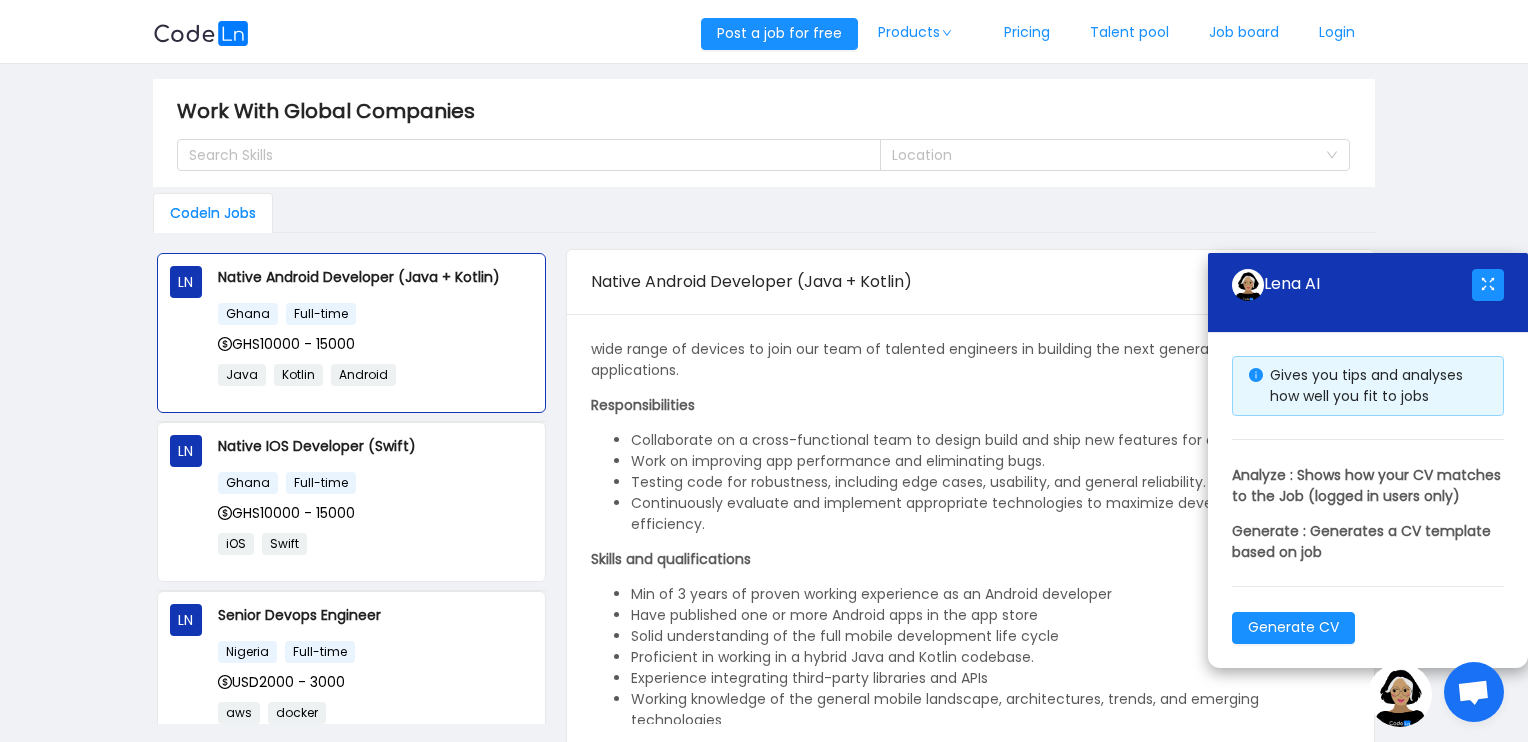 click at bounding box center [1400, 695] 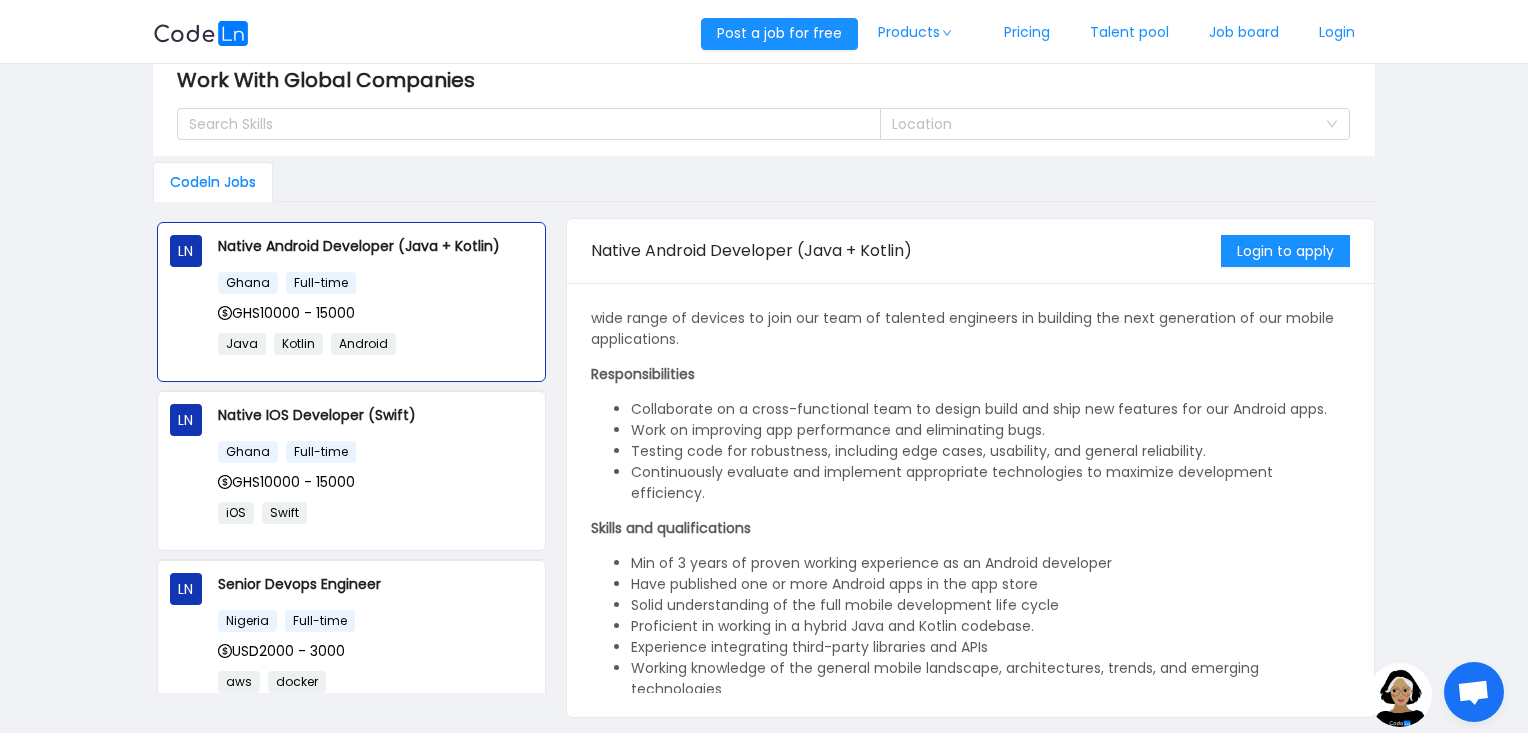 scroll, scrollTop: 0, scrollLeft: 0, axis: both 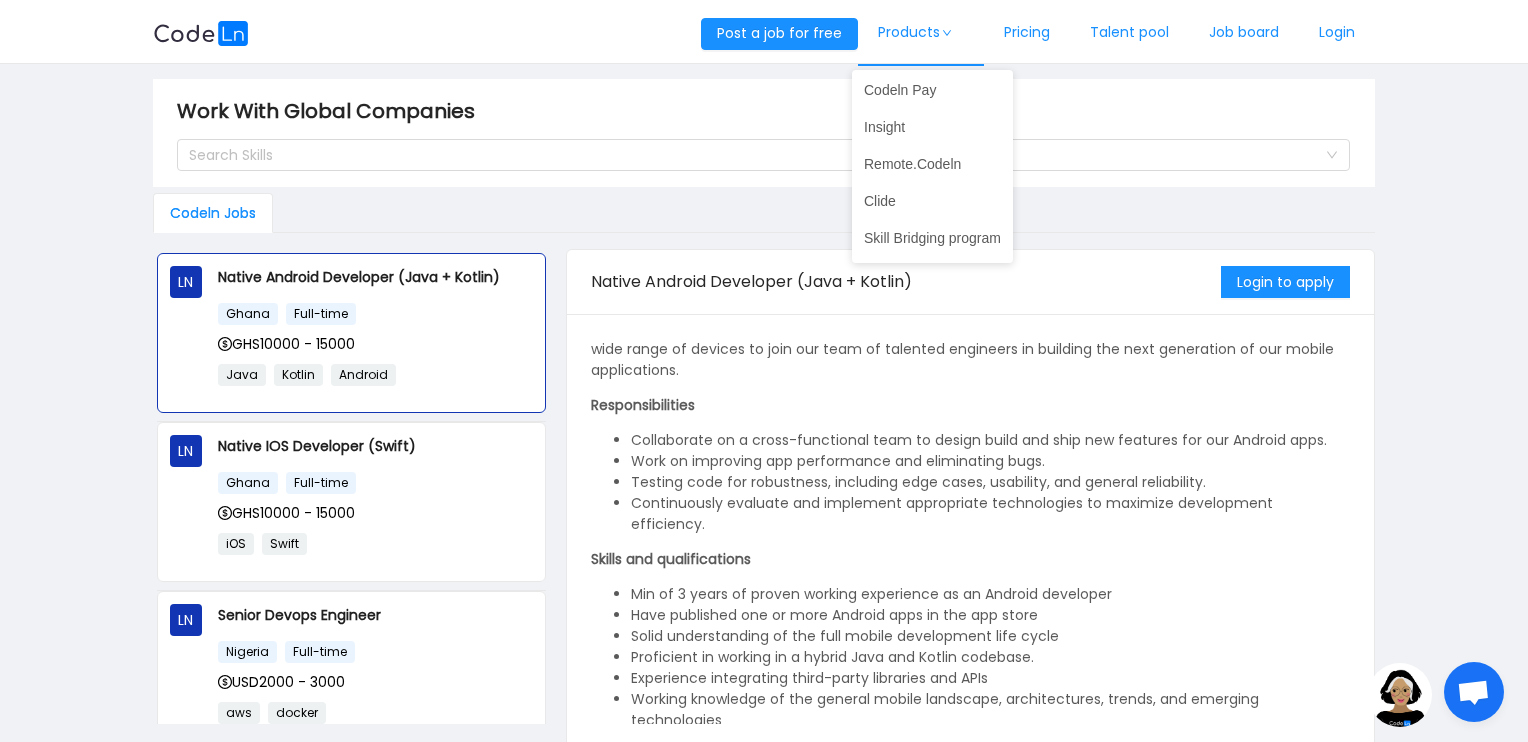 click on "Products" at bounding box center (921, 33) 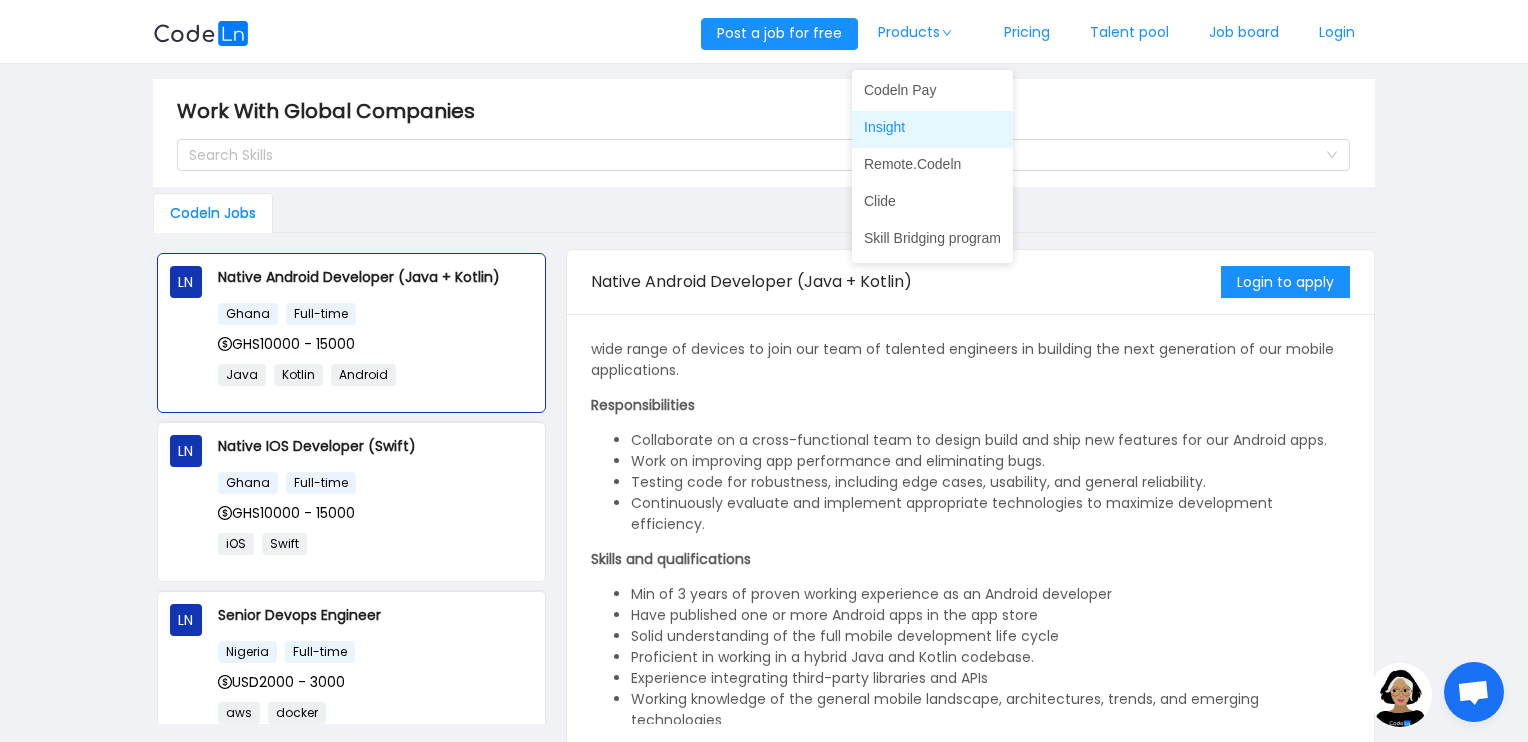click on "Insight" at bounding box center [932, 127] 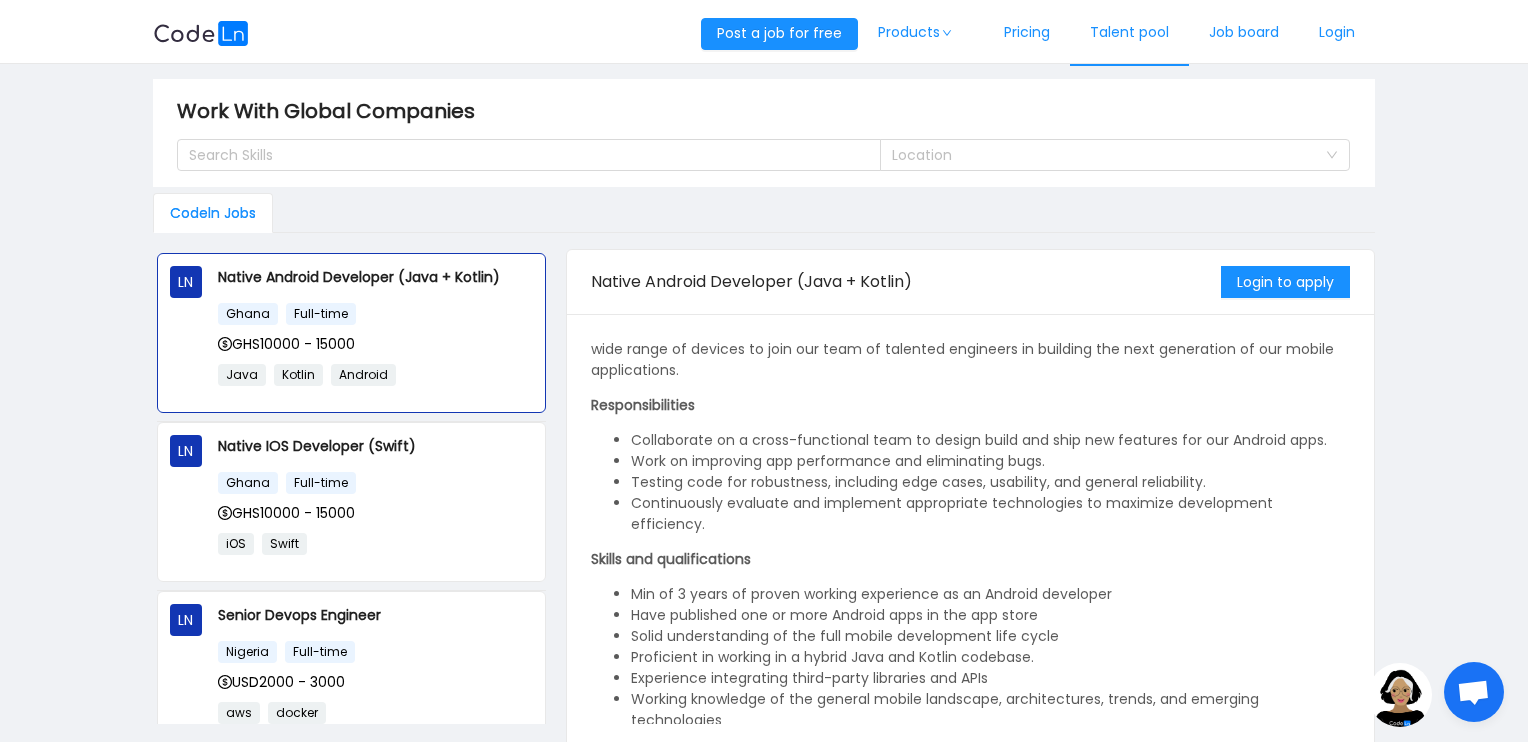 click on "Talent pool" at bounding box center [1129, 33] 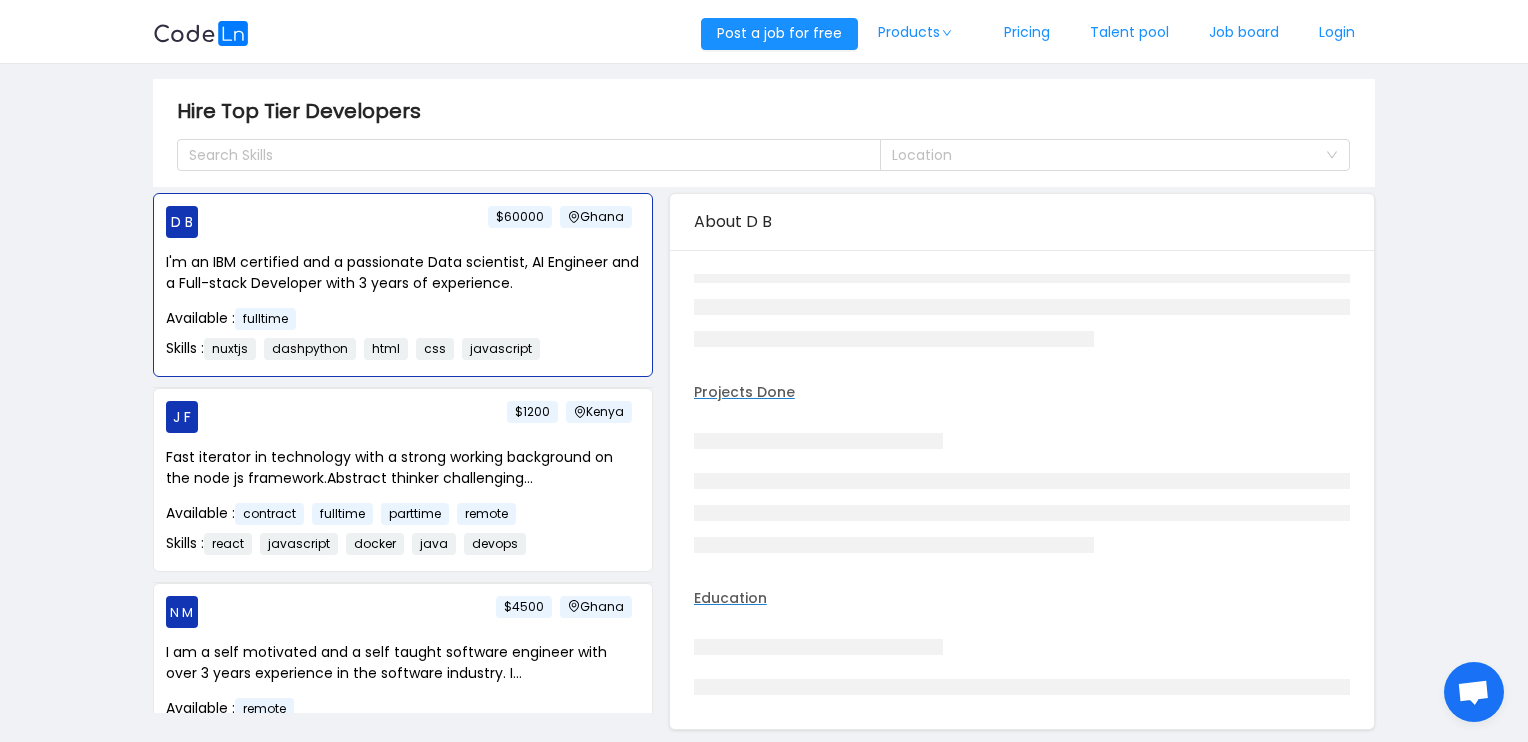 scroll, scrollTop: 371, scrollLeft: 0, axis: vertical 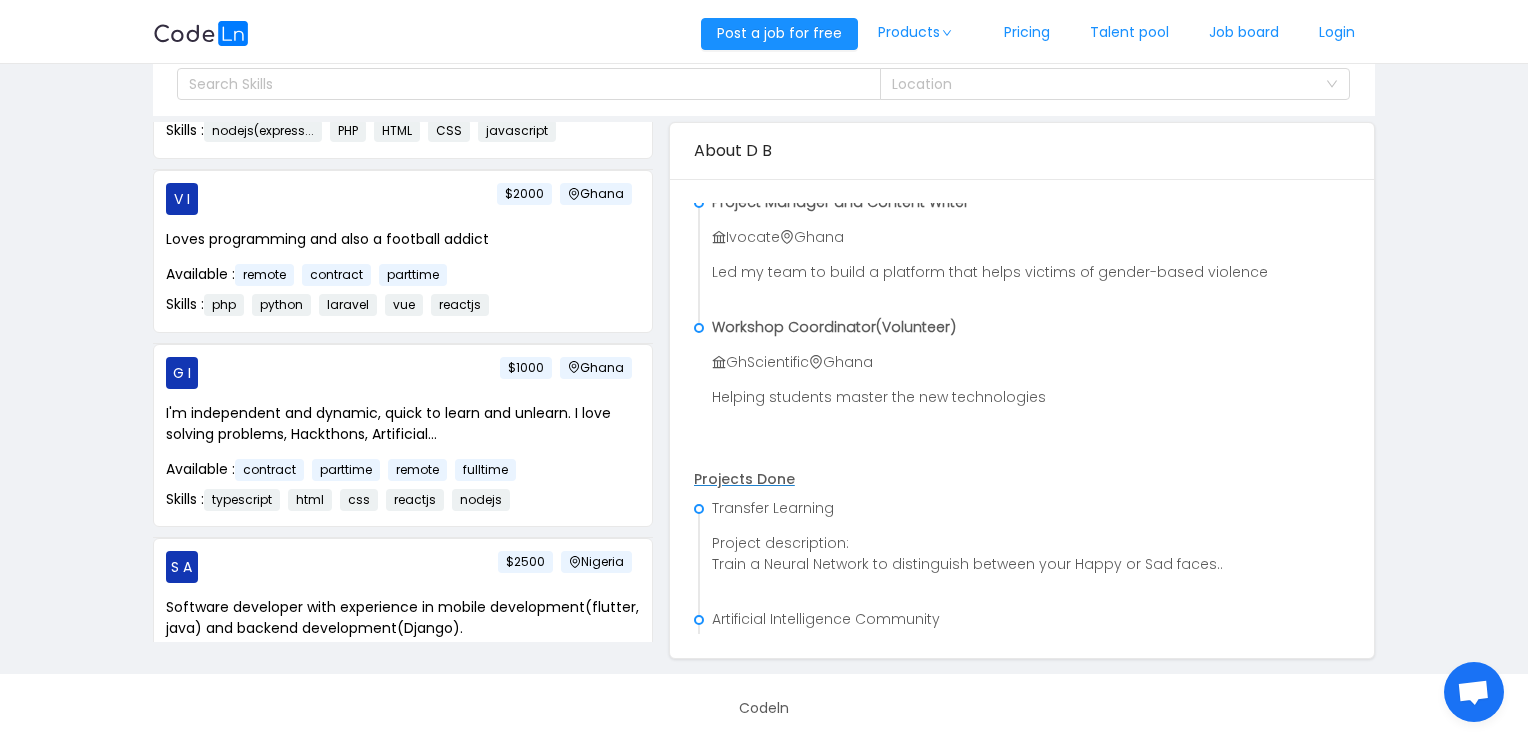 click at bounding box center [201, 33] 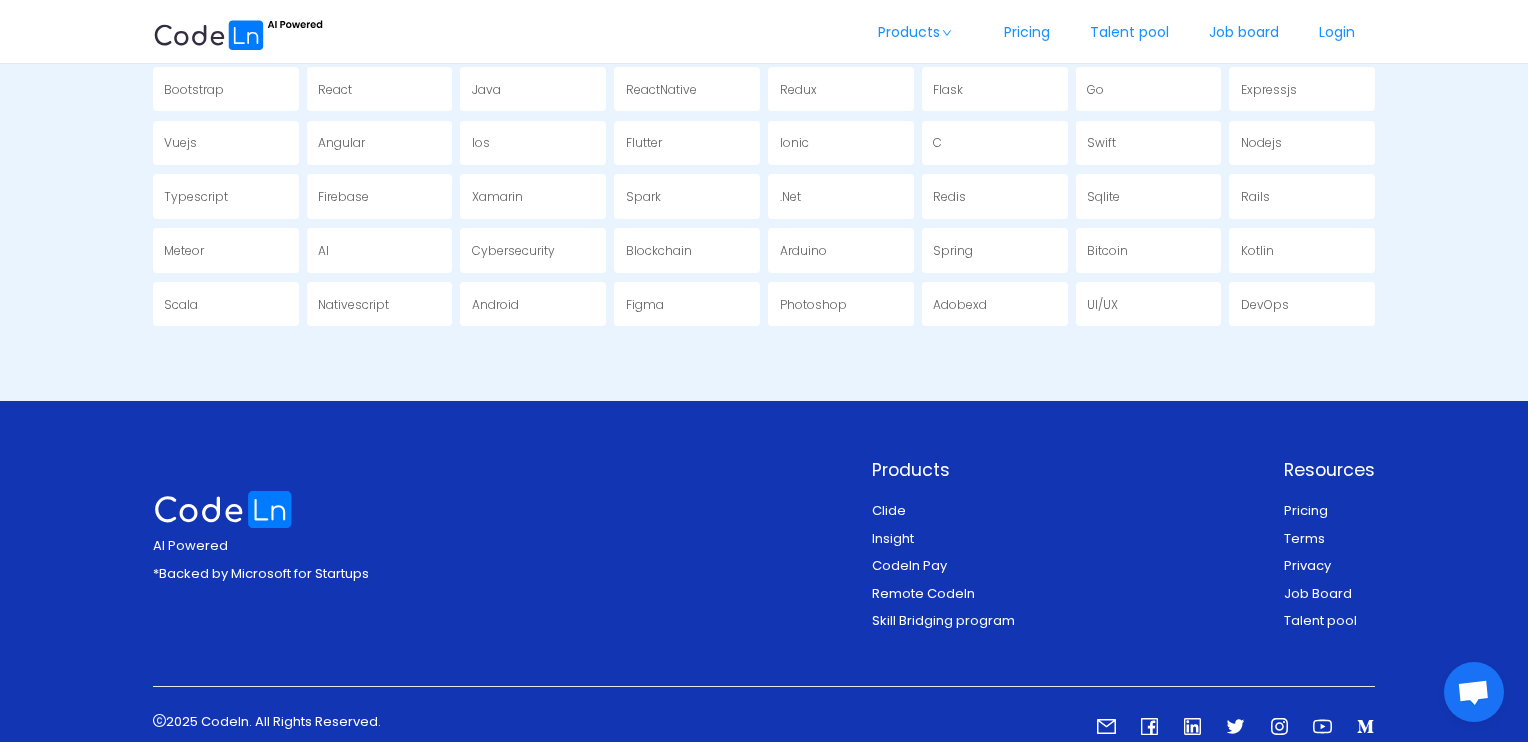 scroll, scrollTop: 3731, scrollLeft: 0, axis: vertical 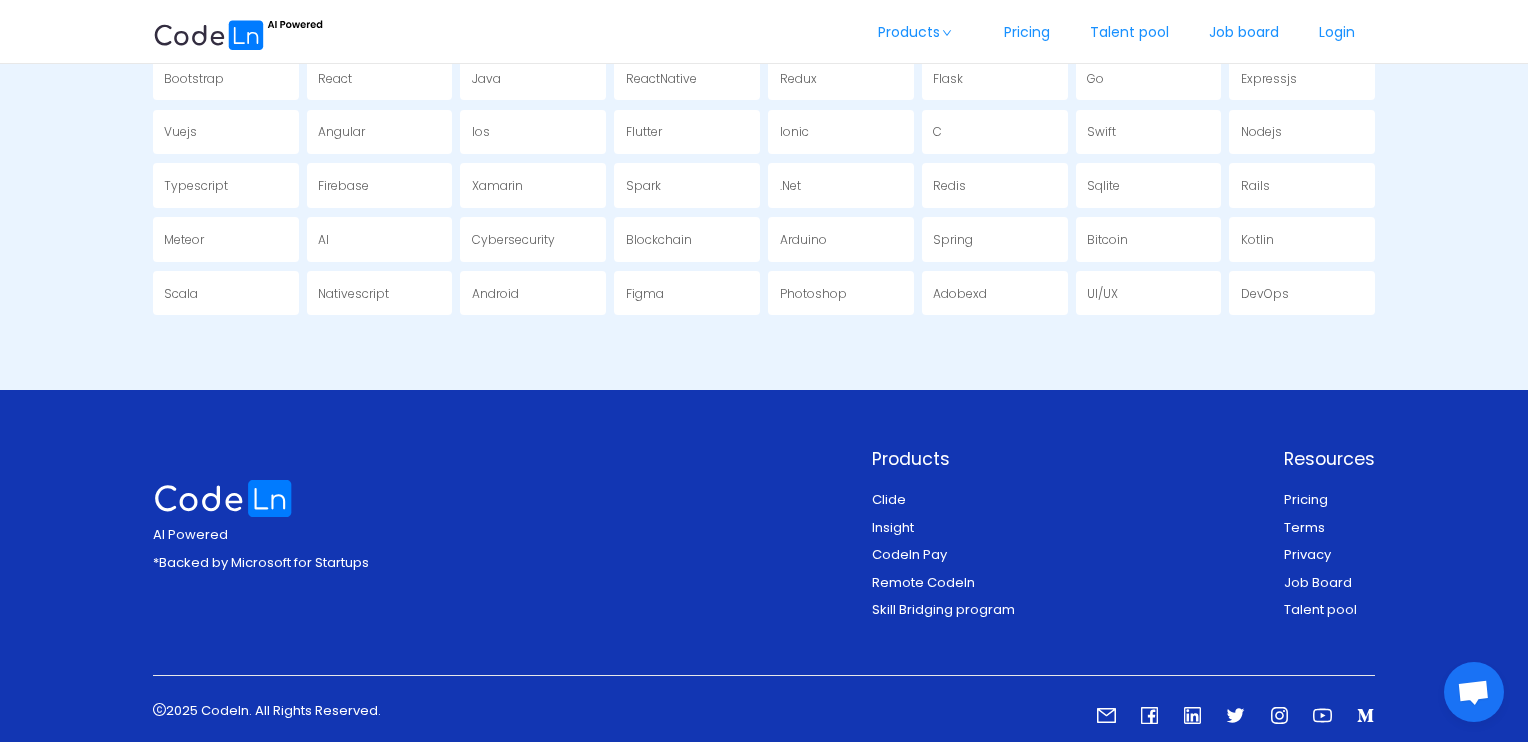 click 